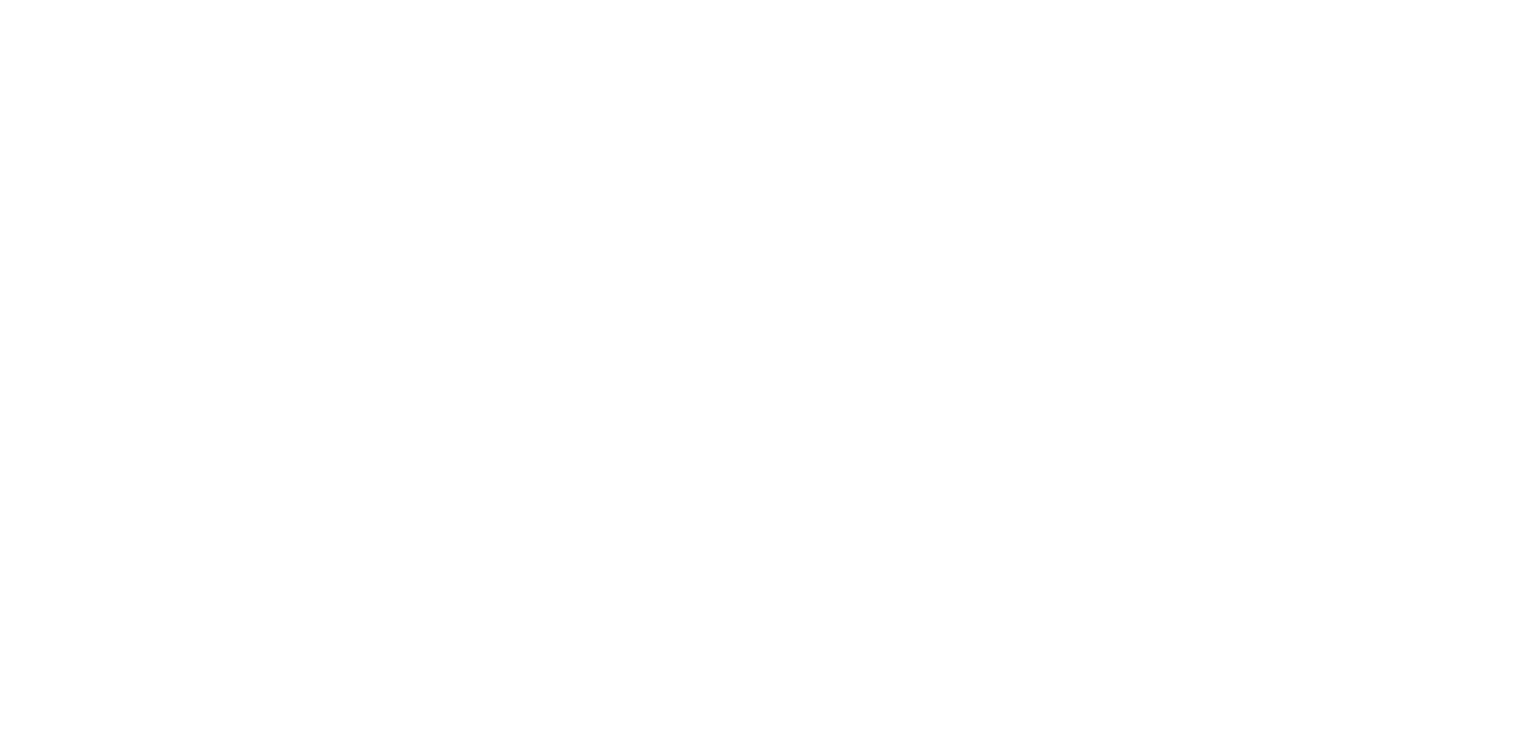 scroll, scrollTop: 0, scrollLeft: 0, axis: both 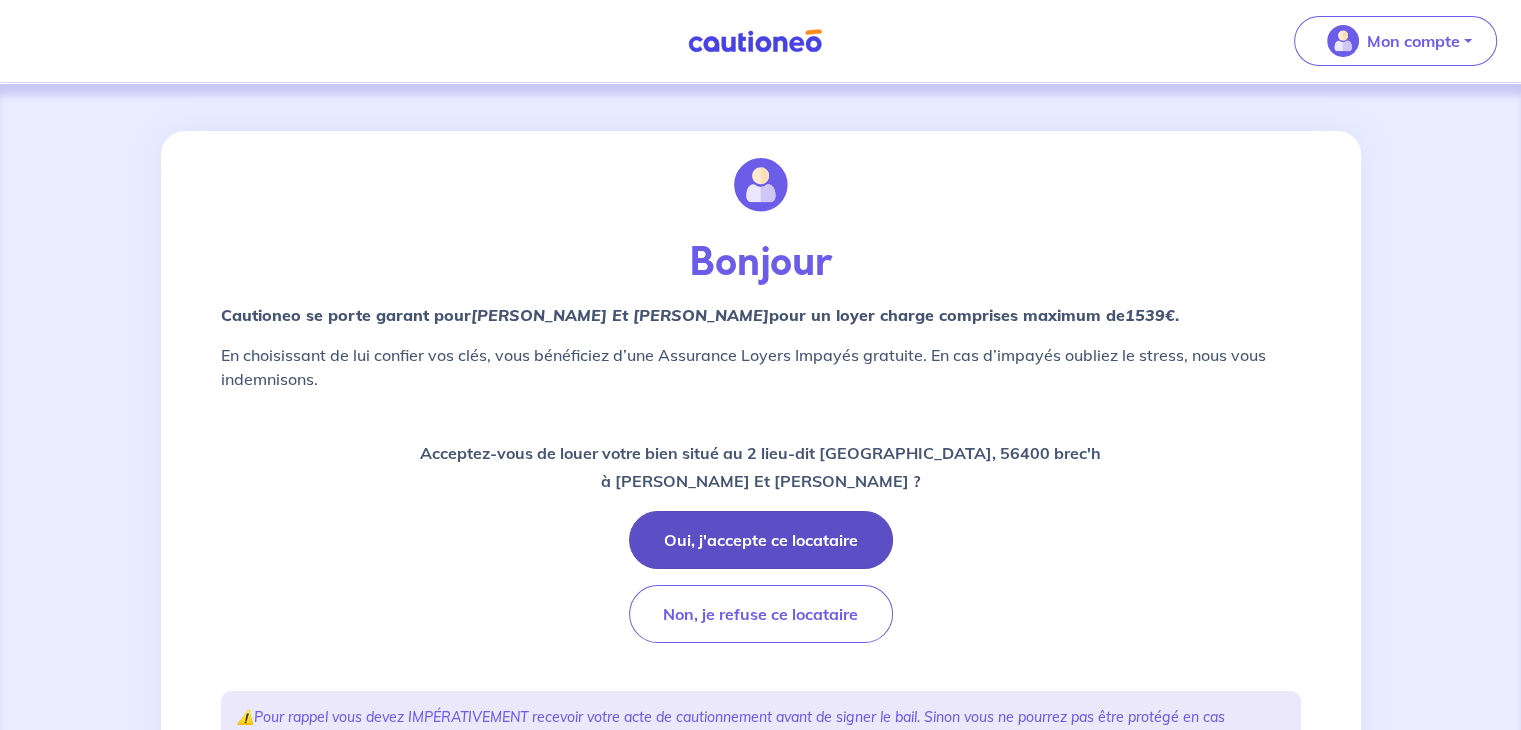 click on "Oui, j'accepte ce locataire" at bounding box center [761, 540] 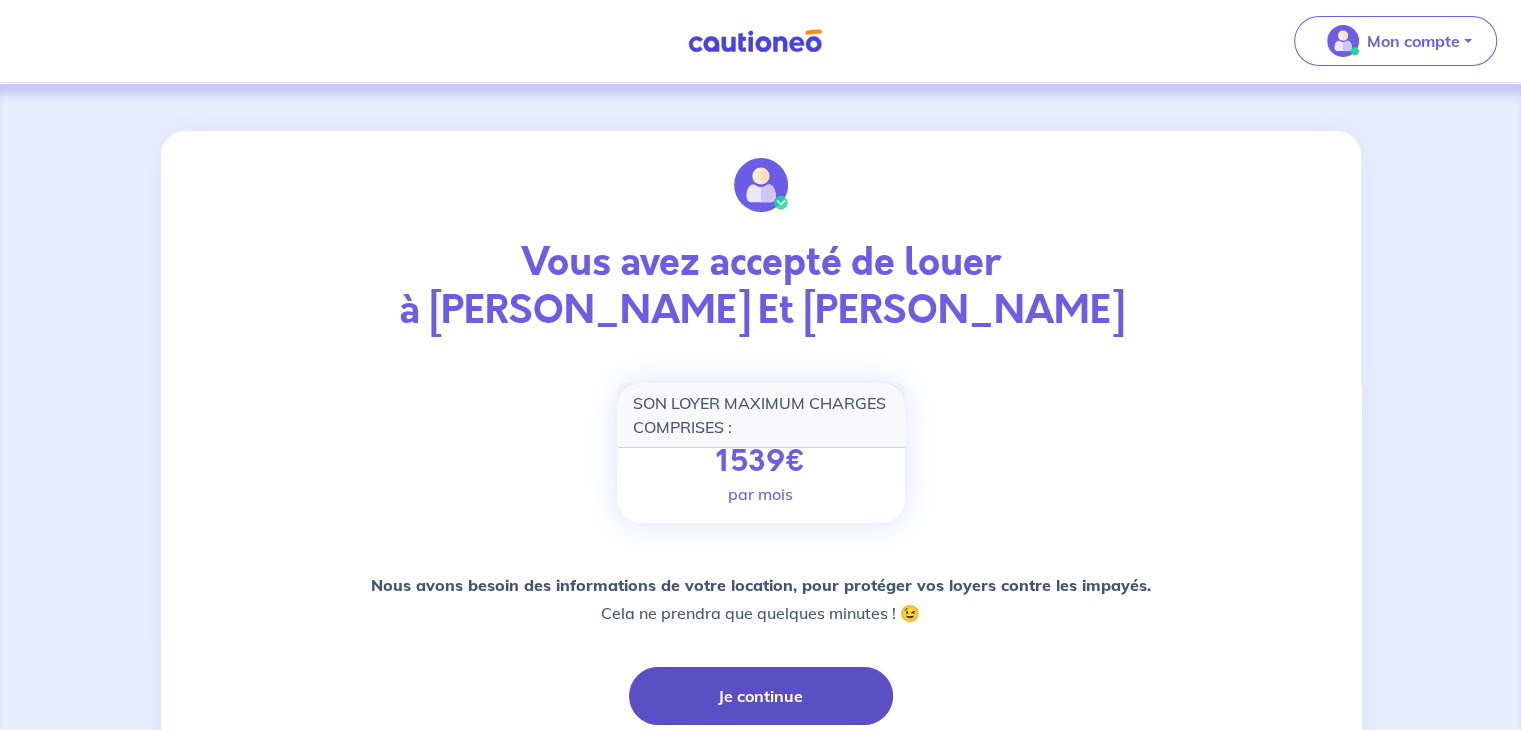 click on "Je continue" at bounding box center (761, 696) 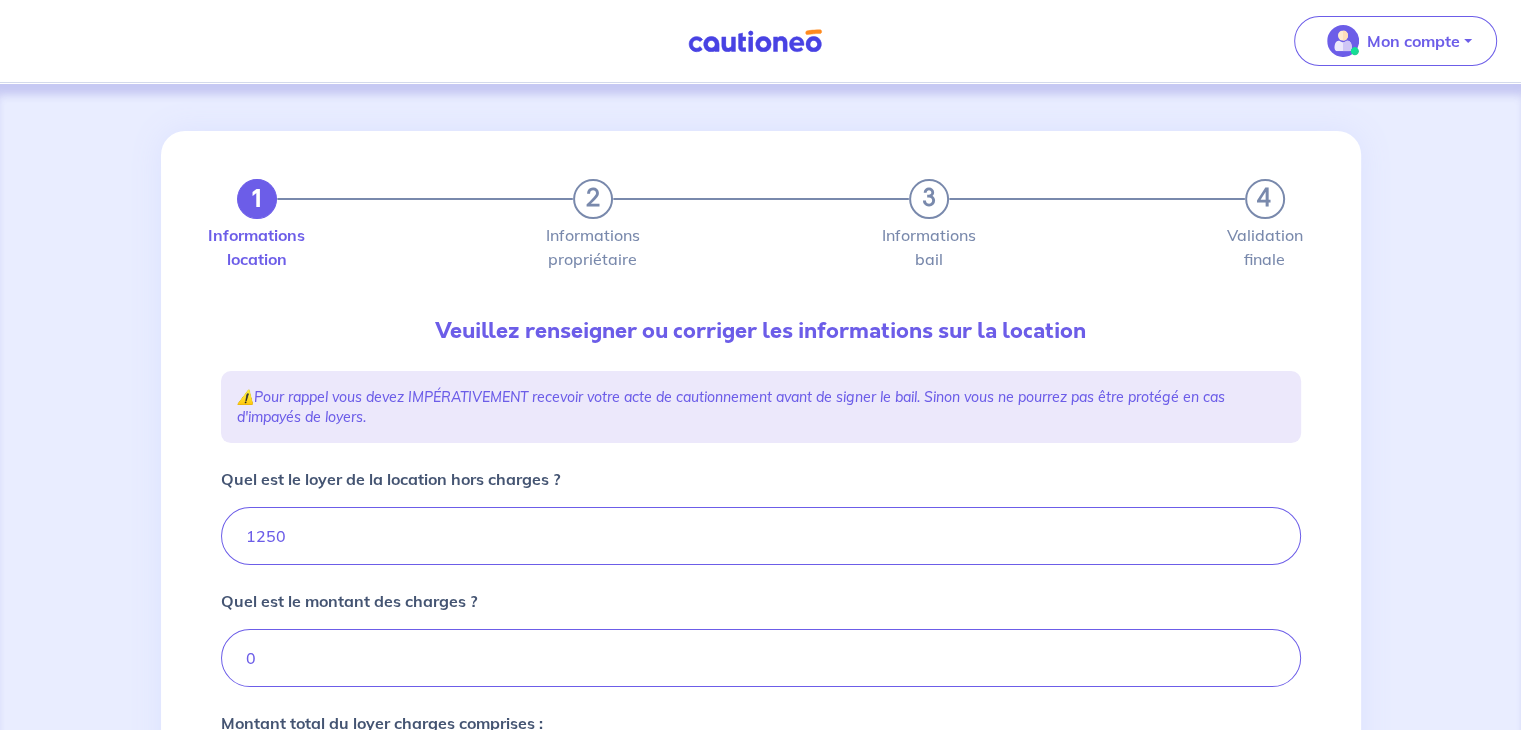 type on "1250" 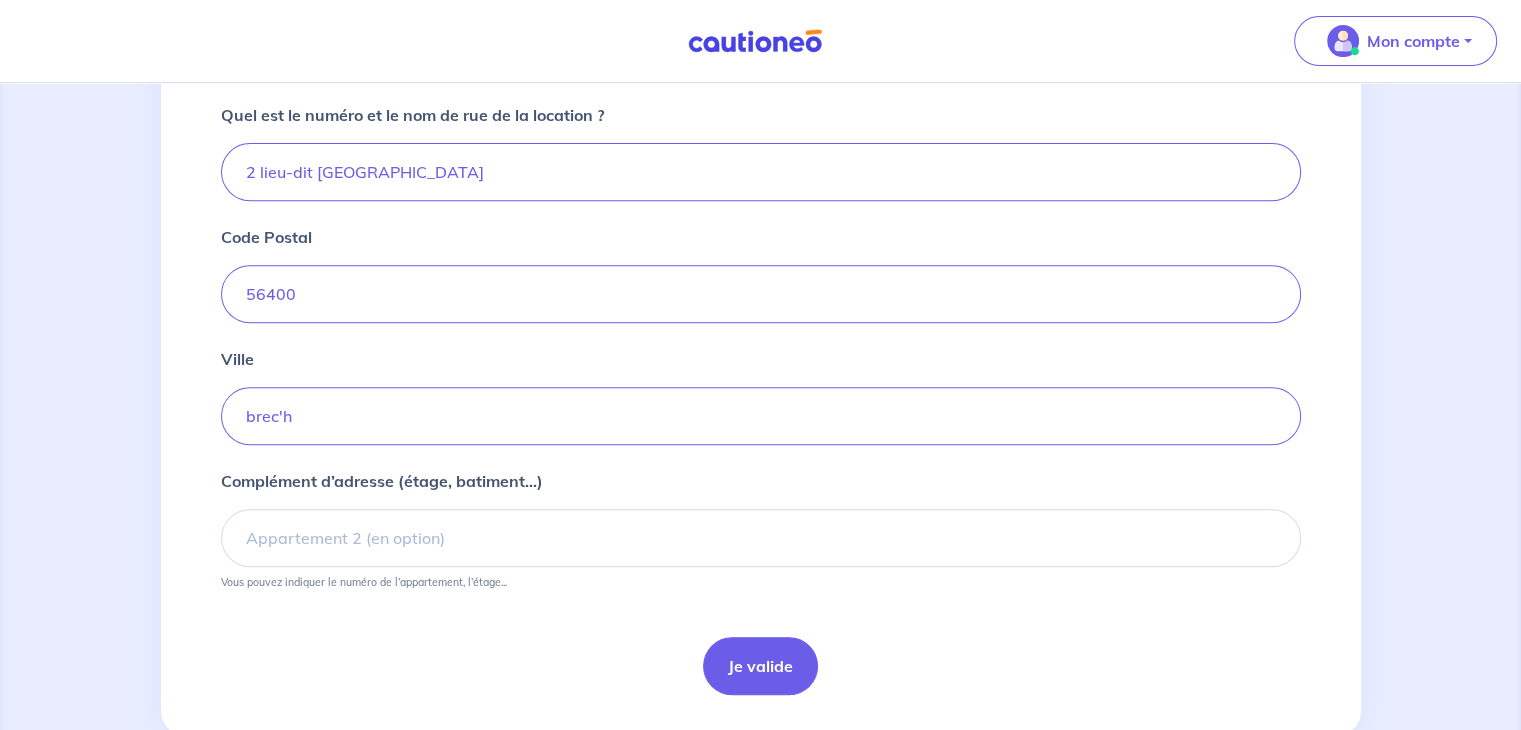 scroll, scrollTop: 758, scrollLeft: 0, axis: vertical 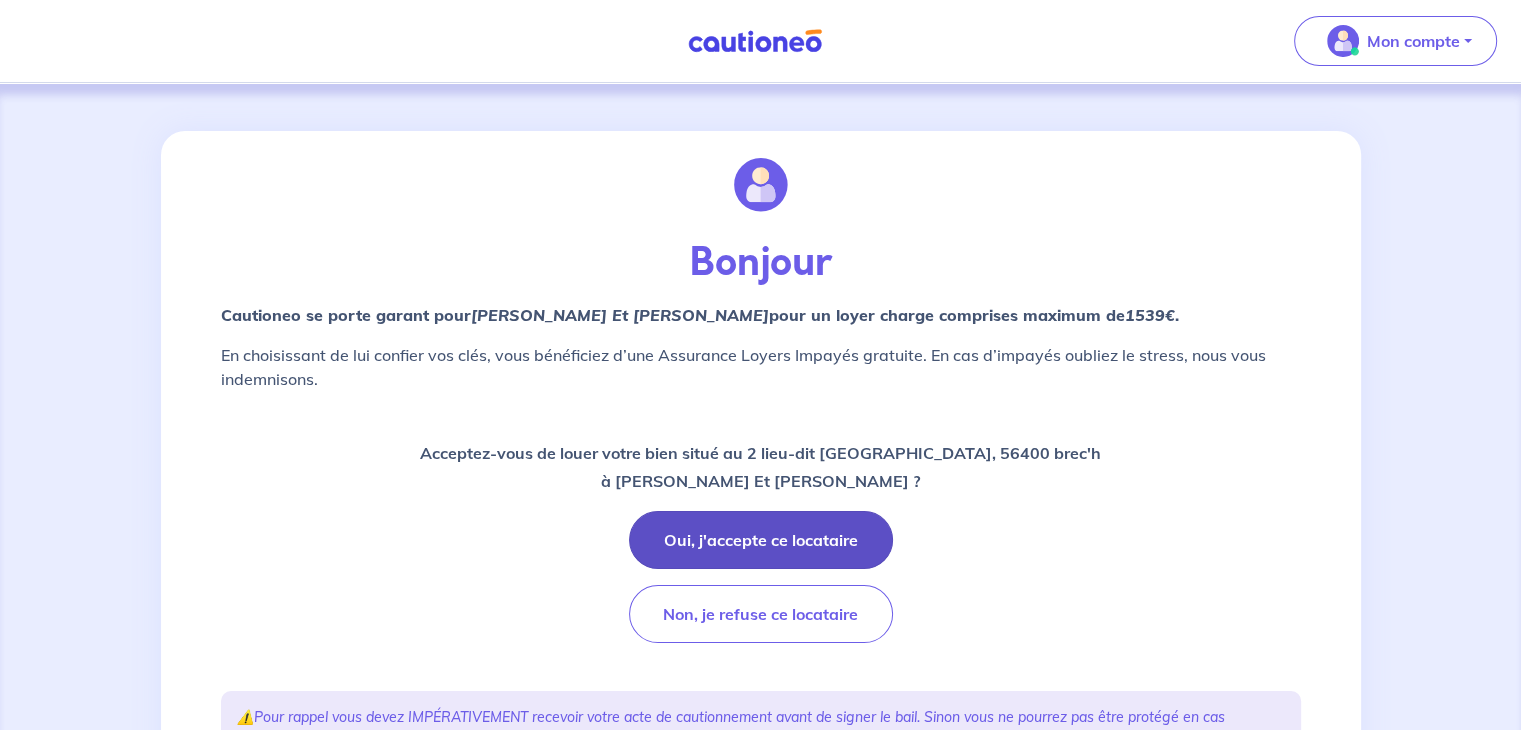 click on "Oui, j'accepte ce locataire" at bounding box center [761, 540] 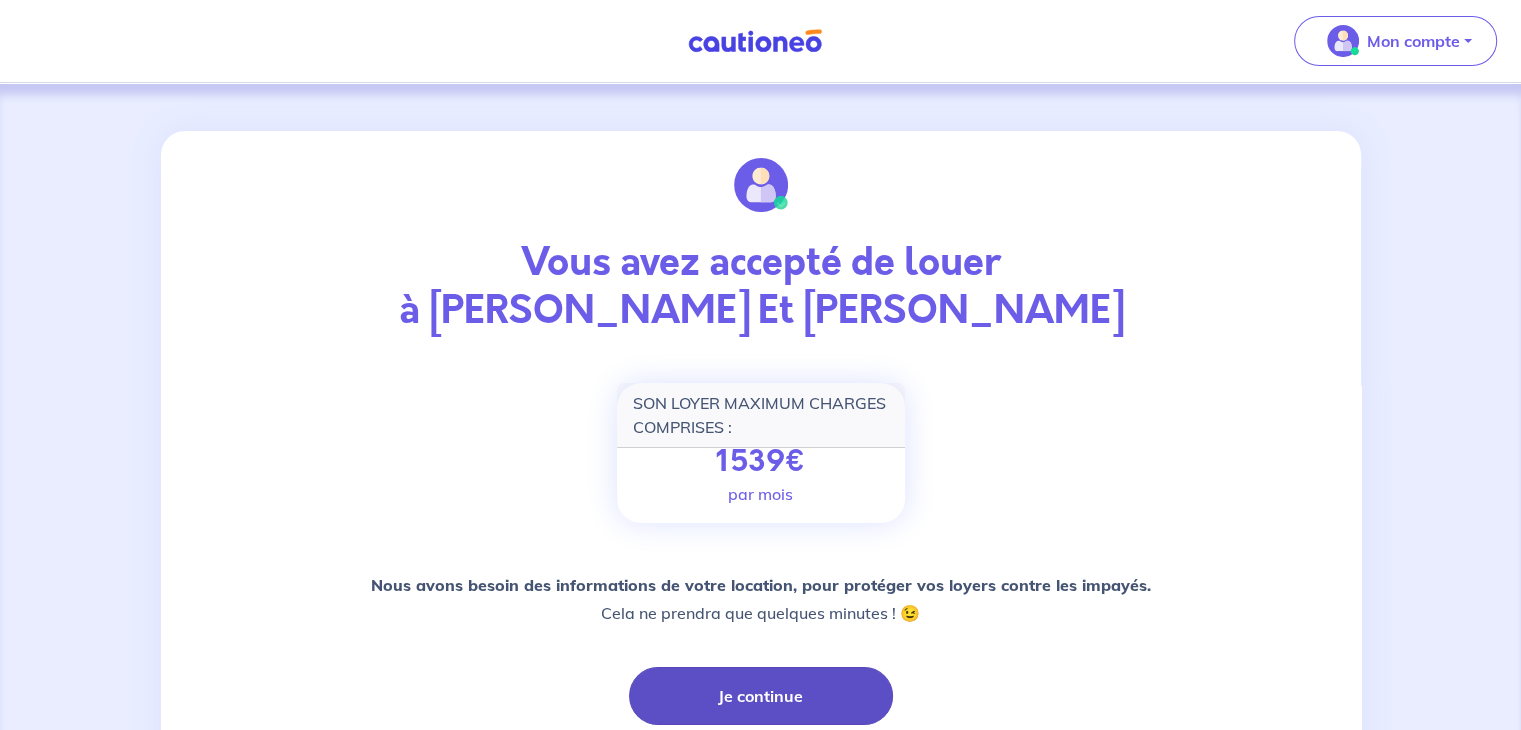 click on "Je continue" at bounding box center (761, 696) 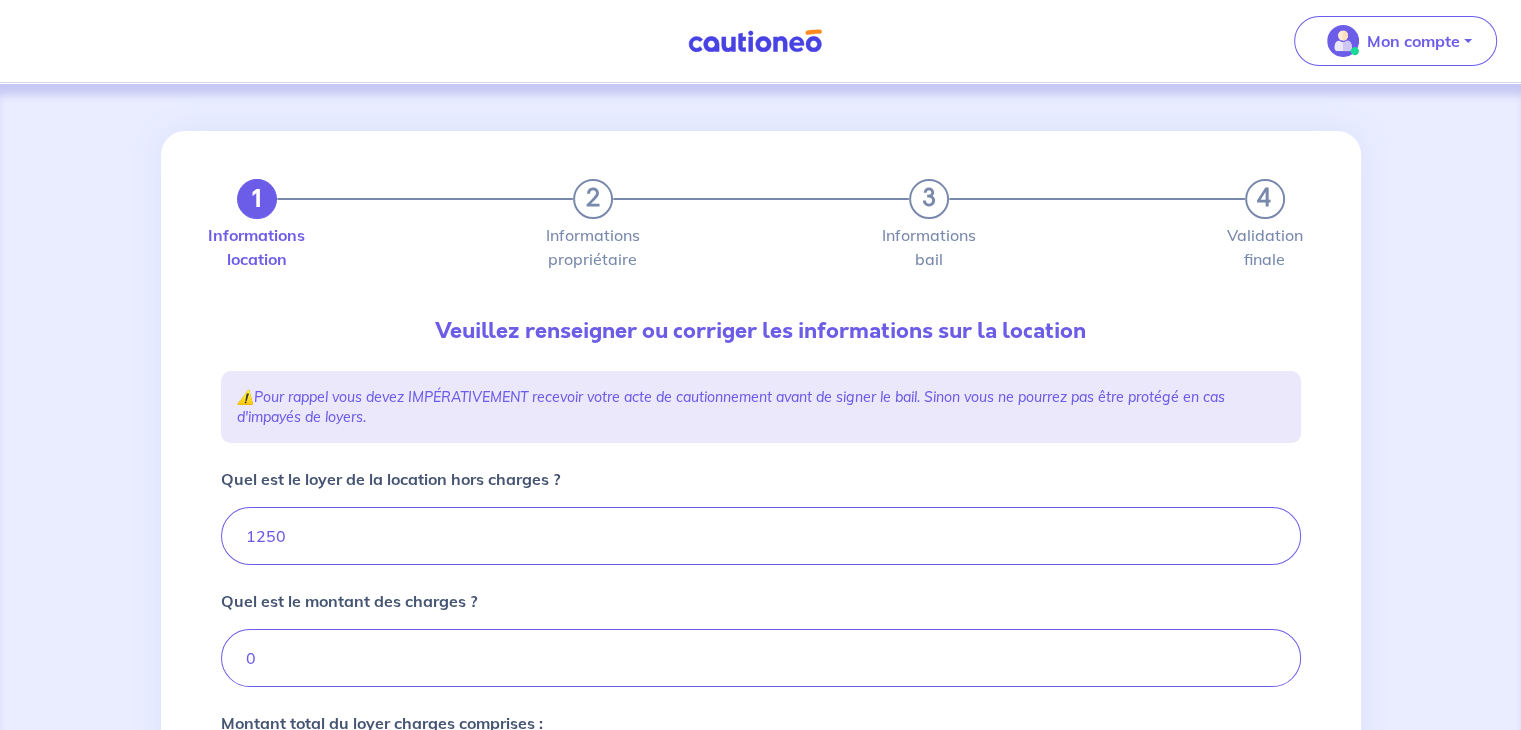 type on "1250" 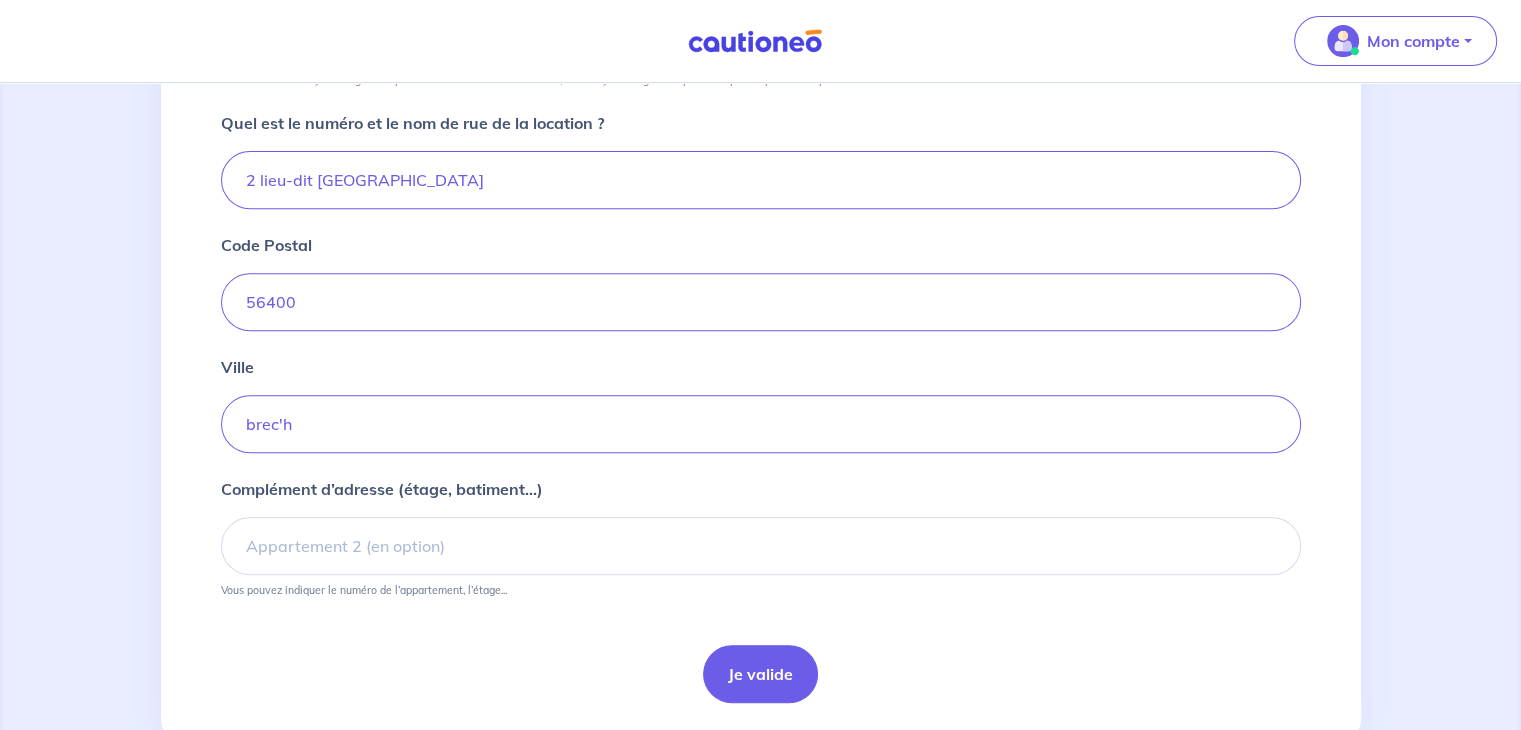 scroll, scrollTop: 801, scrollLeft: 0, axis: vertical 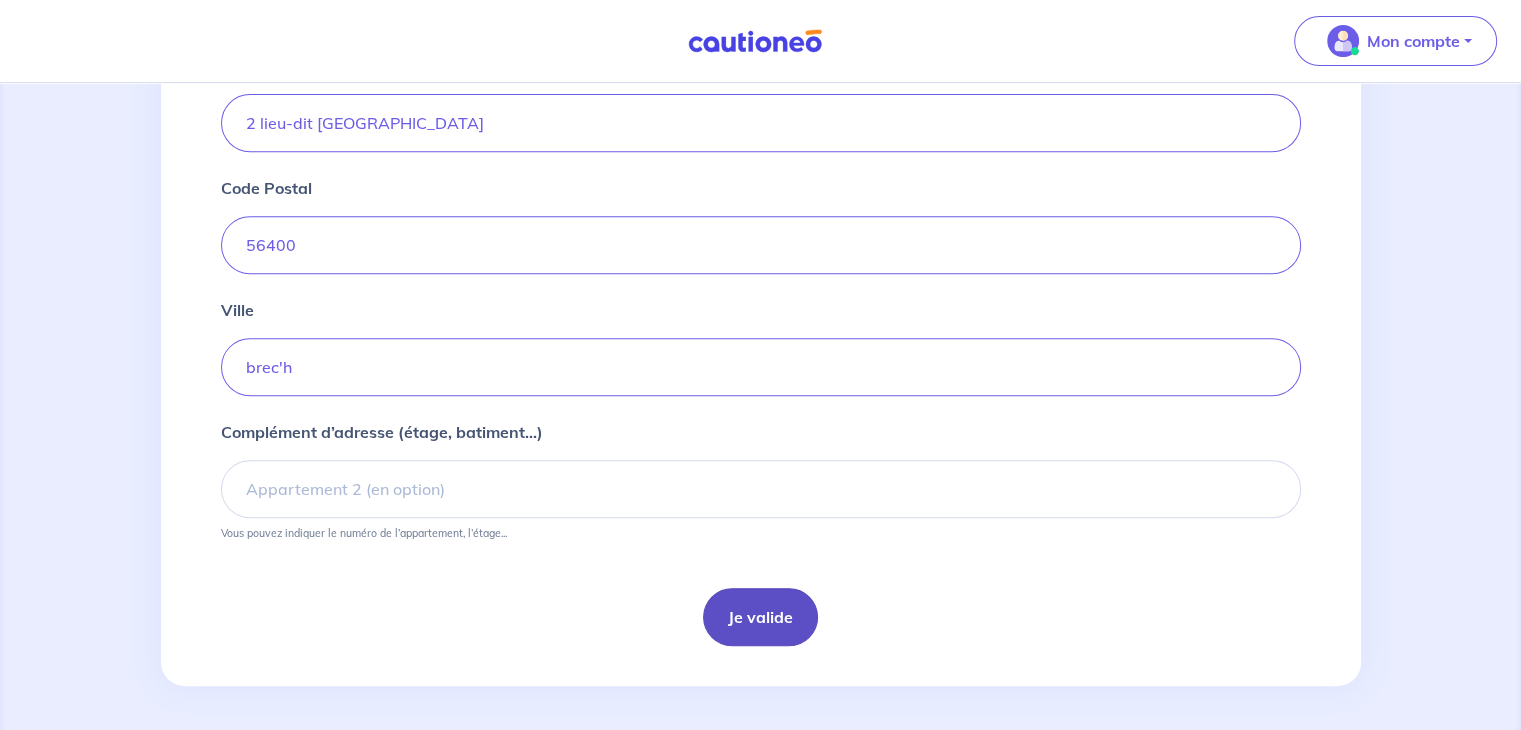 click on "Je valide" at bounding box center [760, 617] 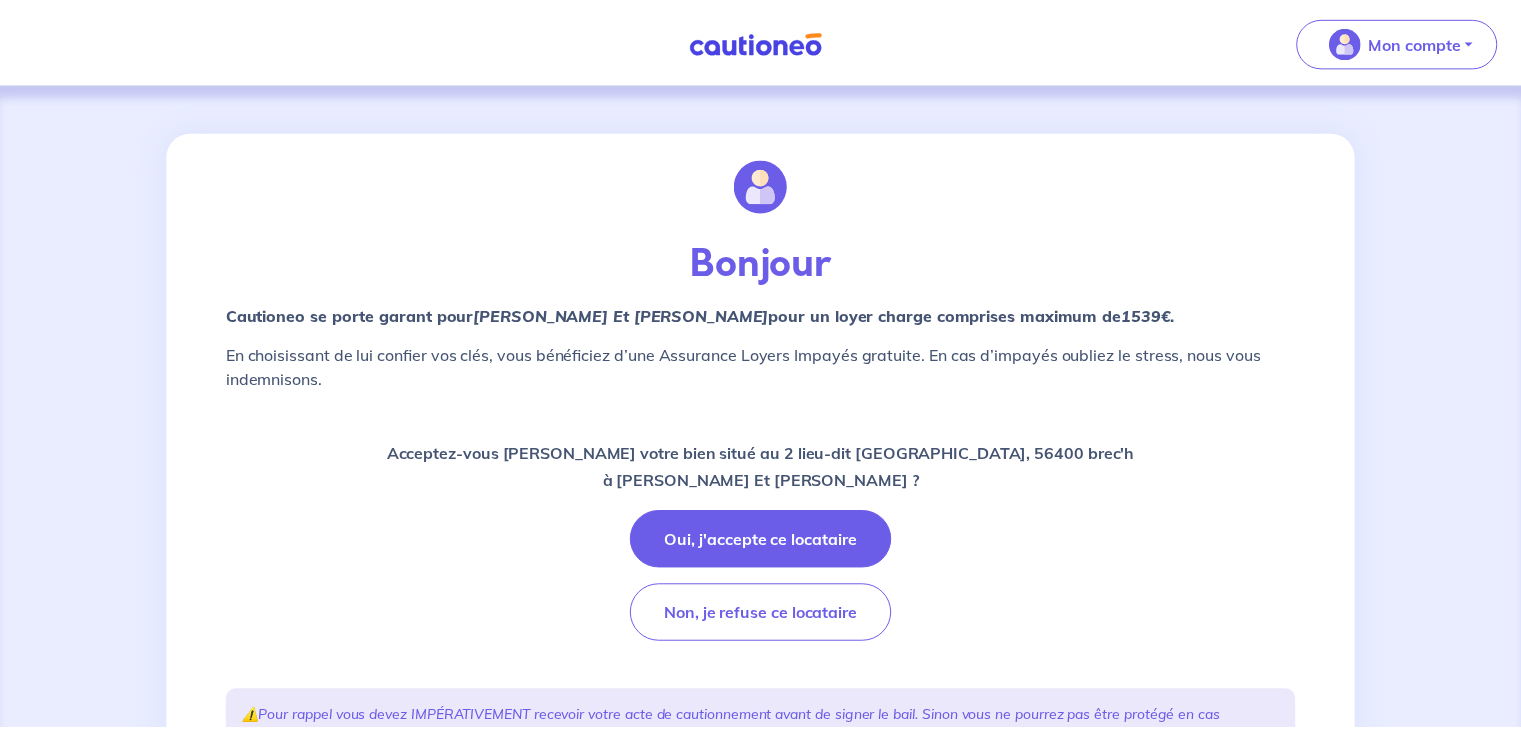 scroll, scrollTop: 0, scrollLeft: 0, axis: both 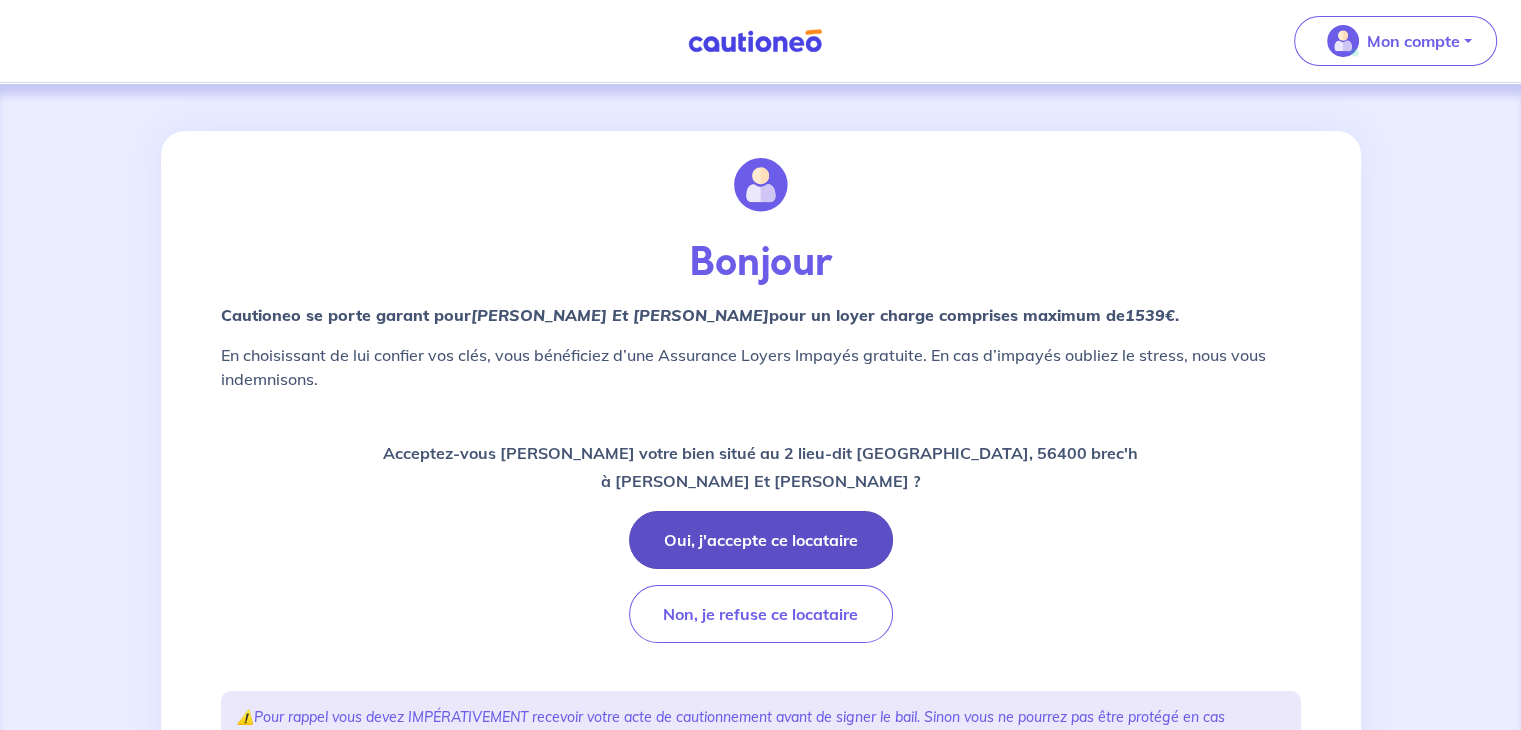 click on "Oui, j'accepte ce locataire" at bounding box center [761, 540] 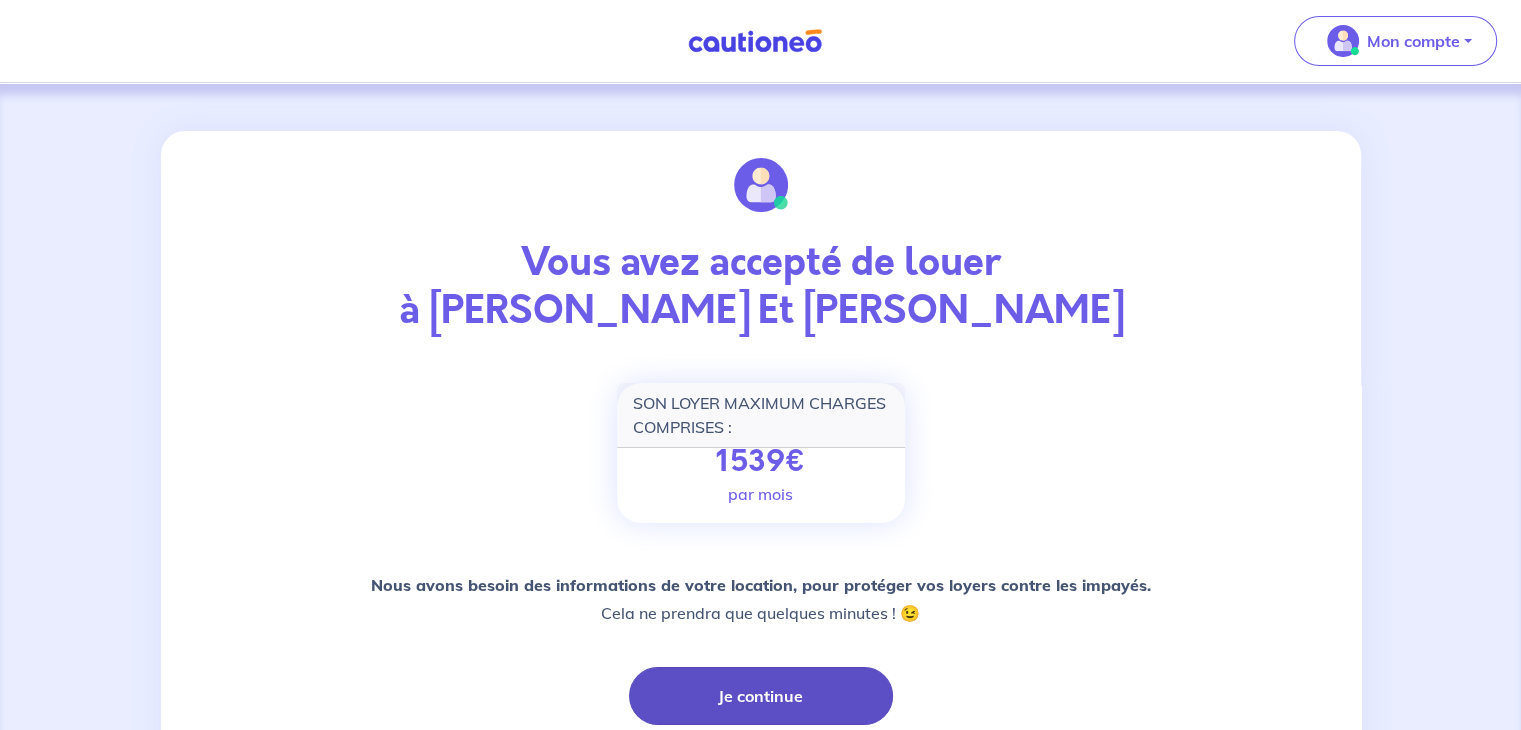 click on "Je continue" at bounding box center [761, 696] 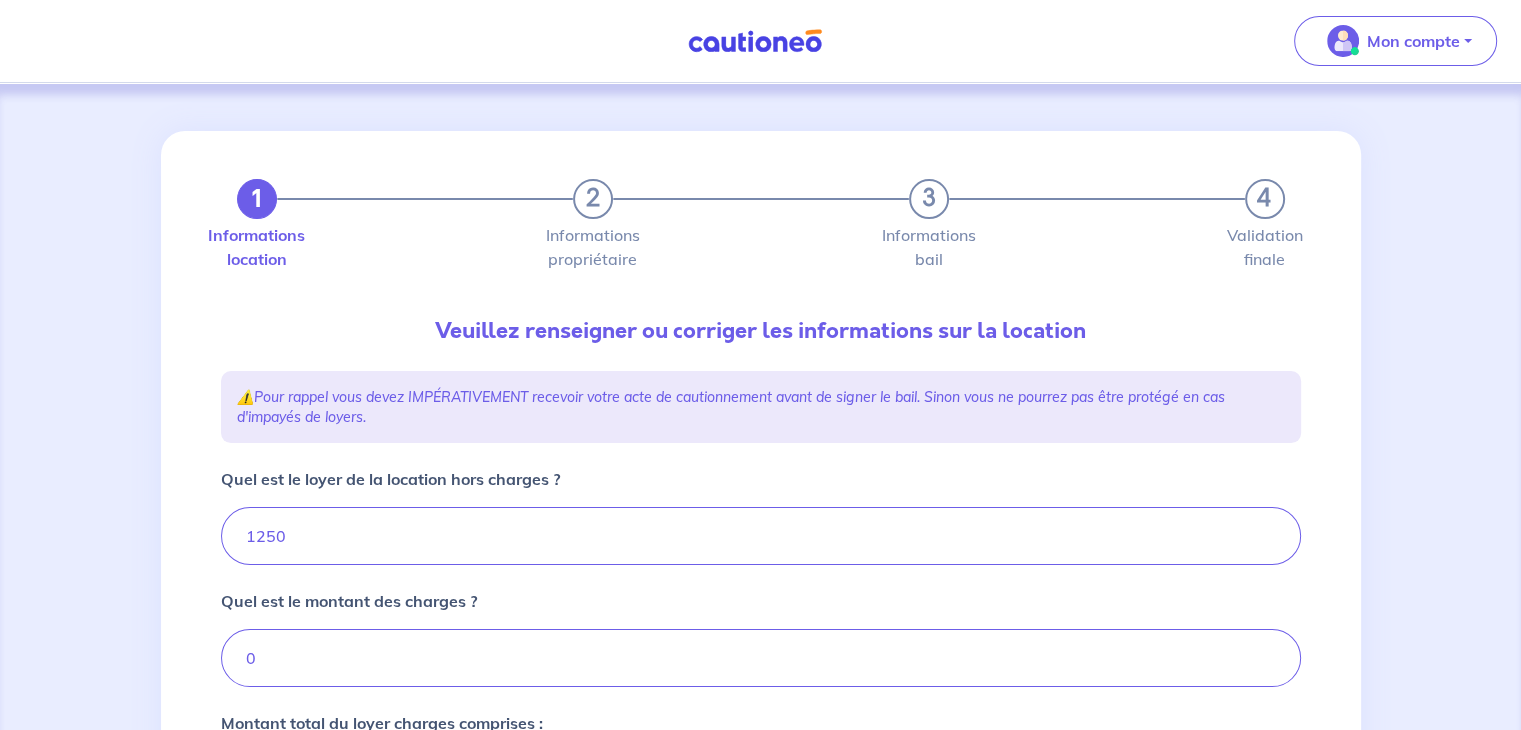 type on "1250" 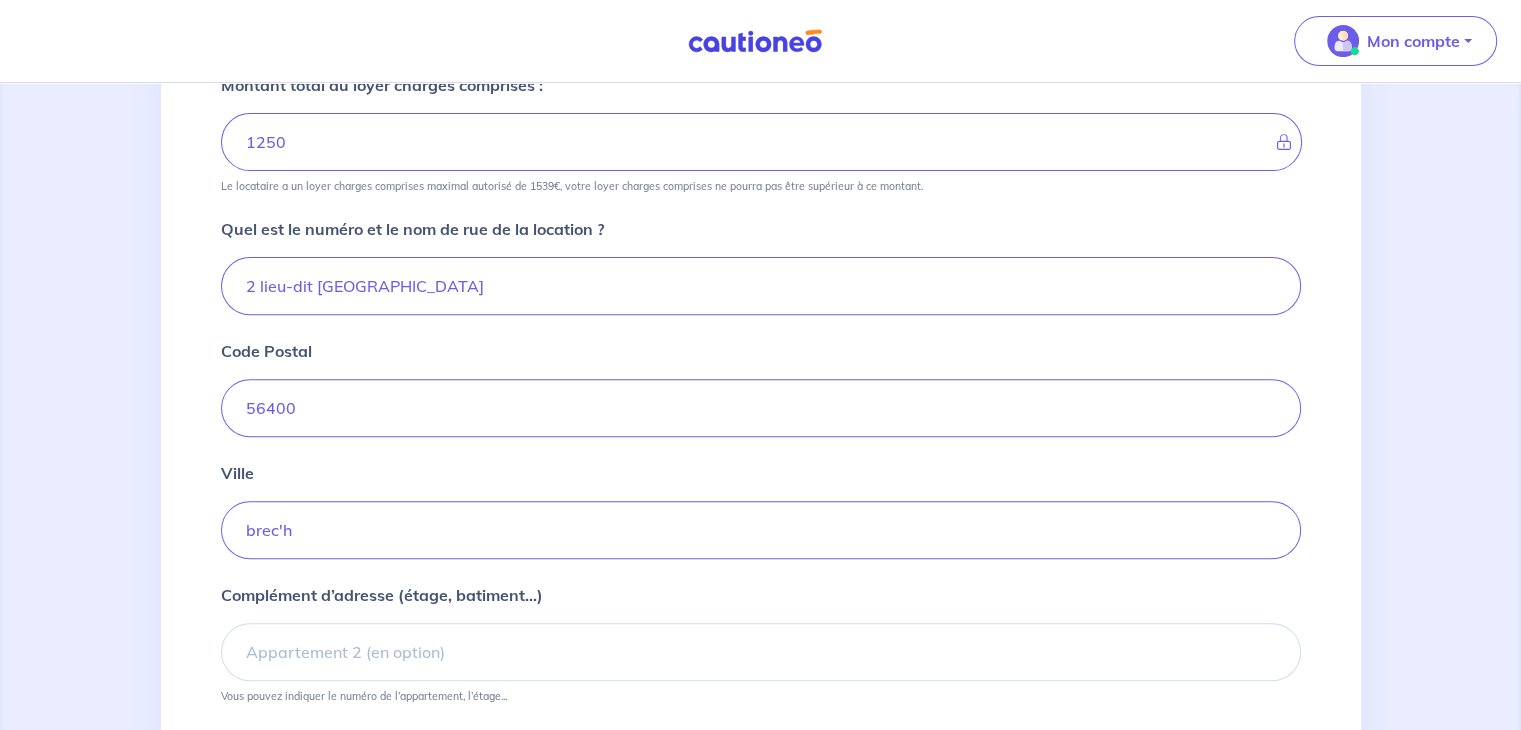 scroll, scrollTop: 801, scrollLeft: 0, axis: vertical 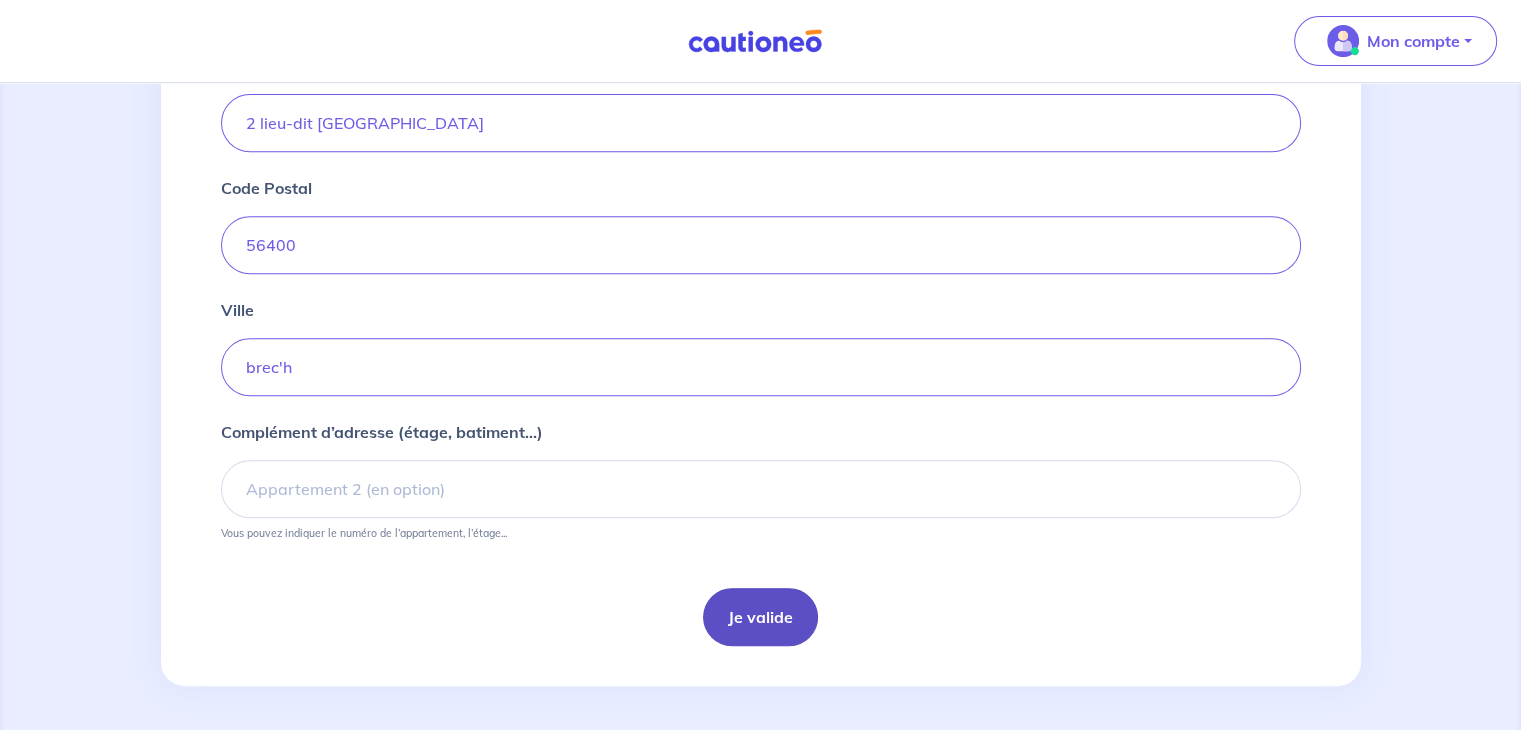 click on "Je valide" at bounding box center [760, 617] 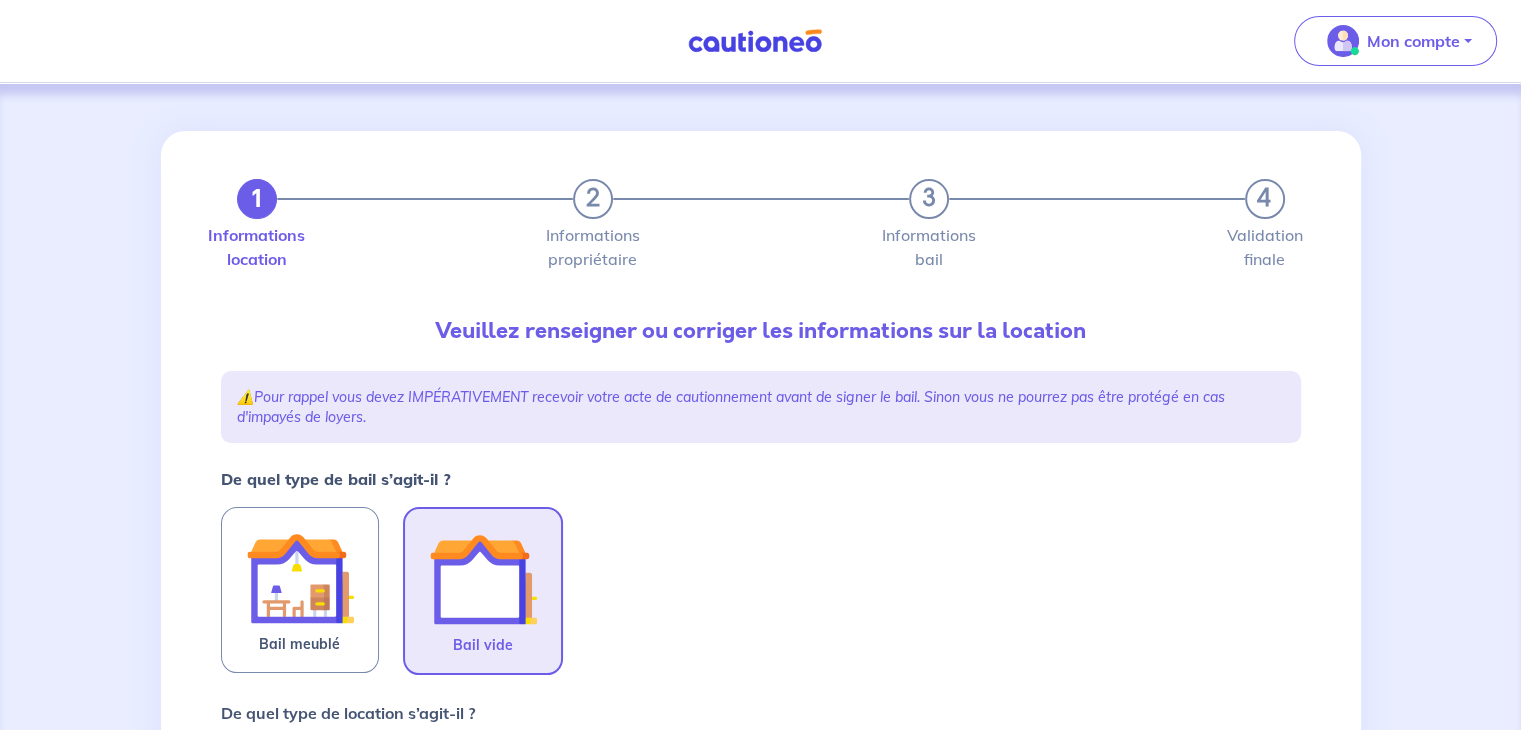 scroll, scrollTop: 638, scrollLeft: 0, axis: vertical 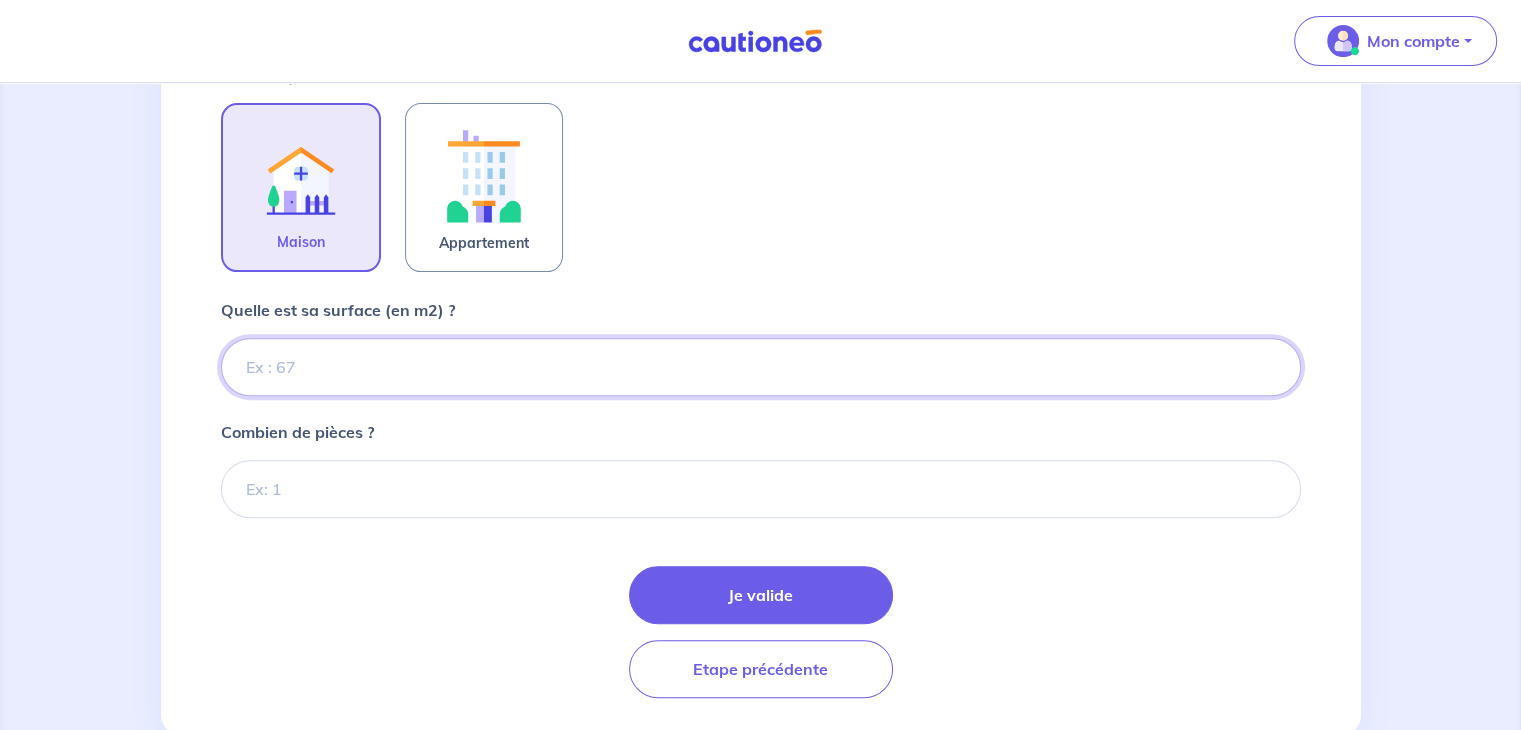 click on "Quelle est sa surface (en m2) ?" at bounding box center [761, 367] 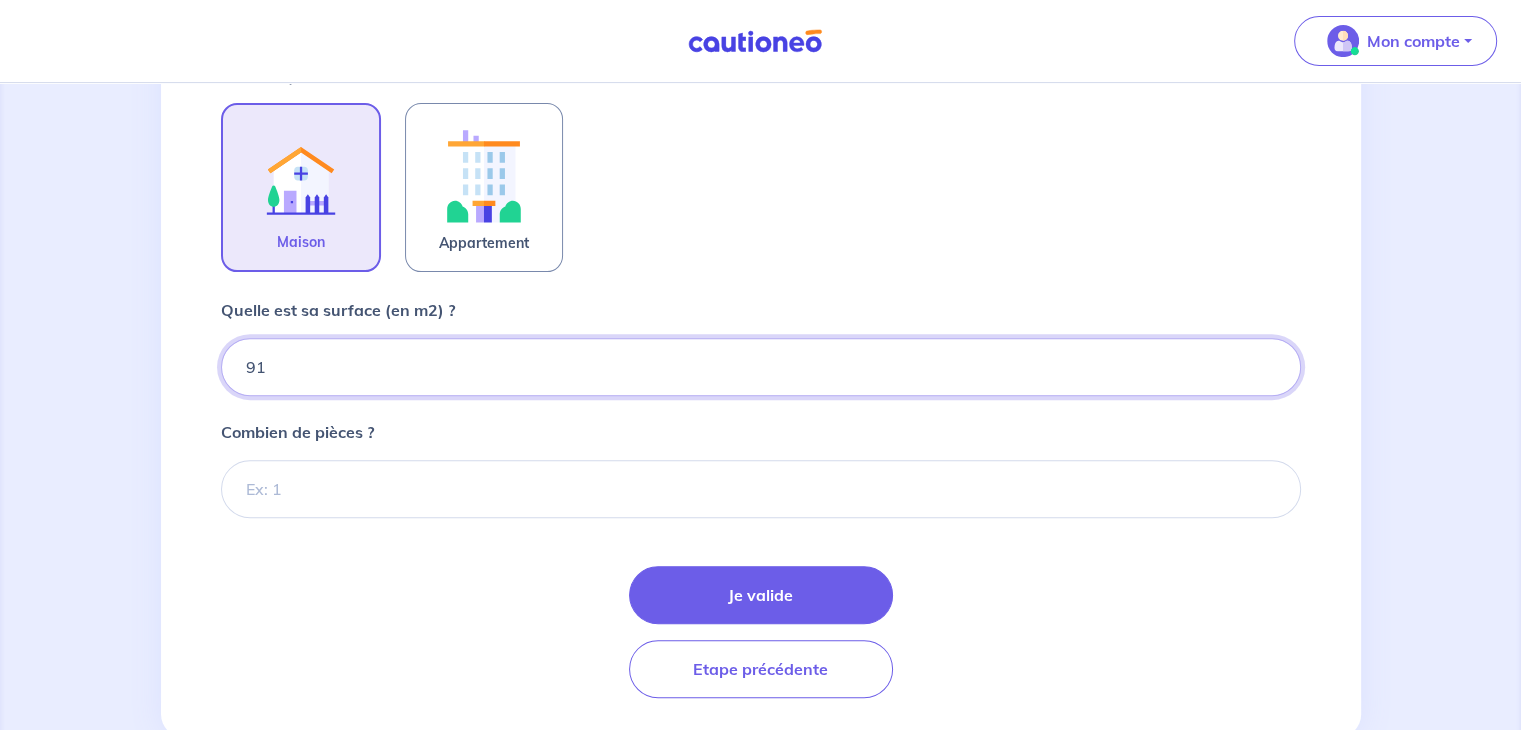 type on "91" 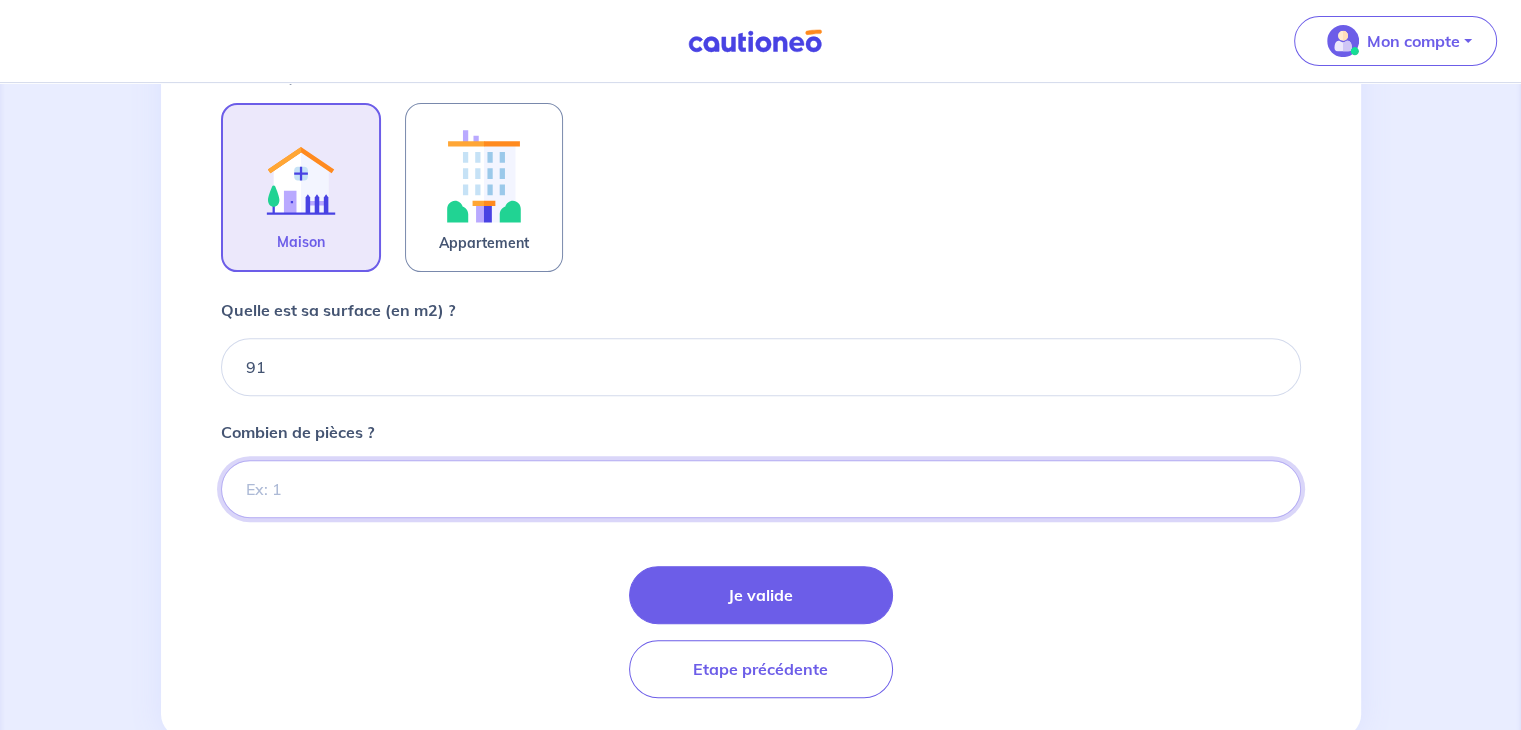 click on "Combien de pièces ?" at bounding box center [761, 489] 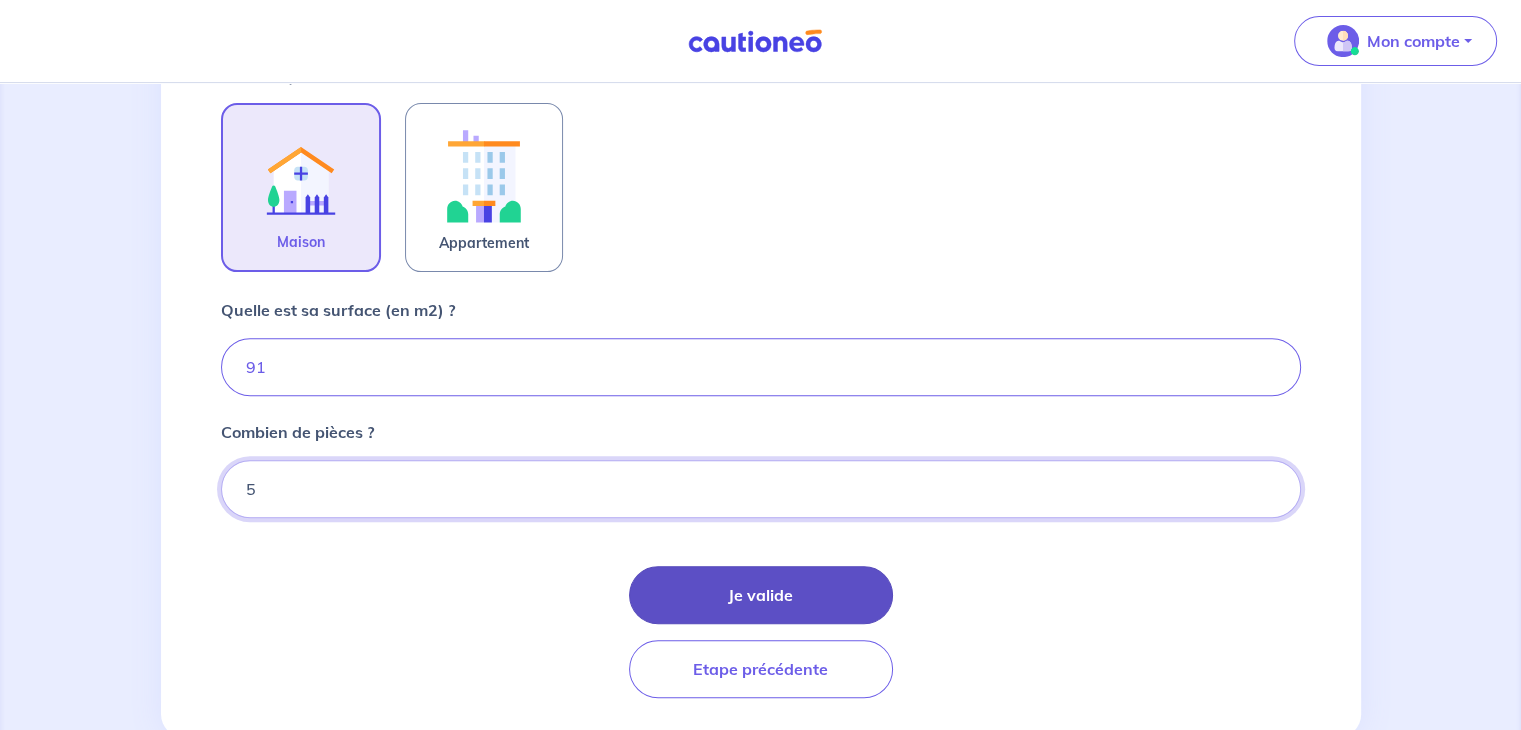 type on "5" 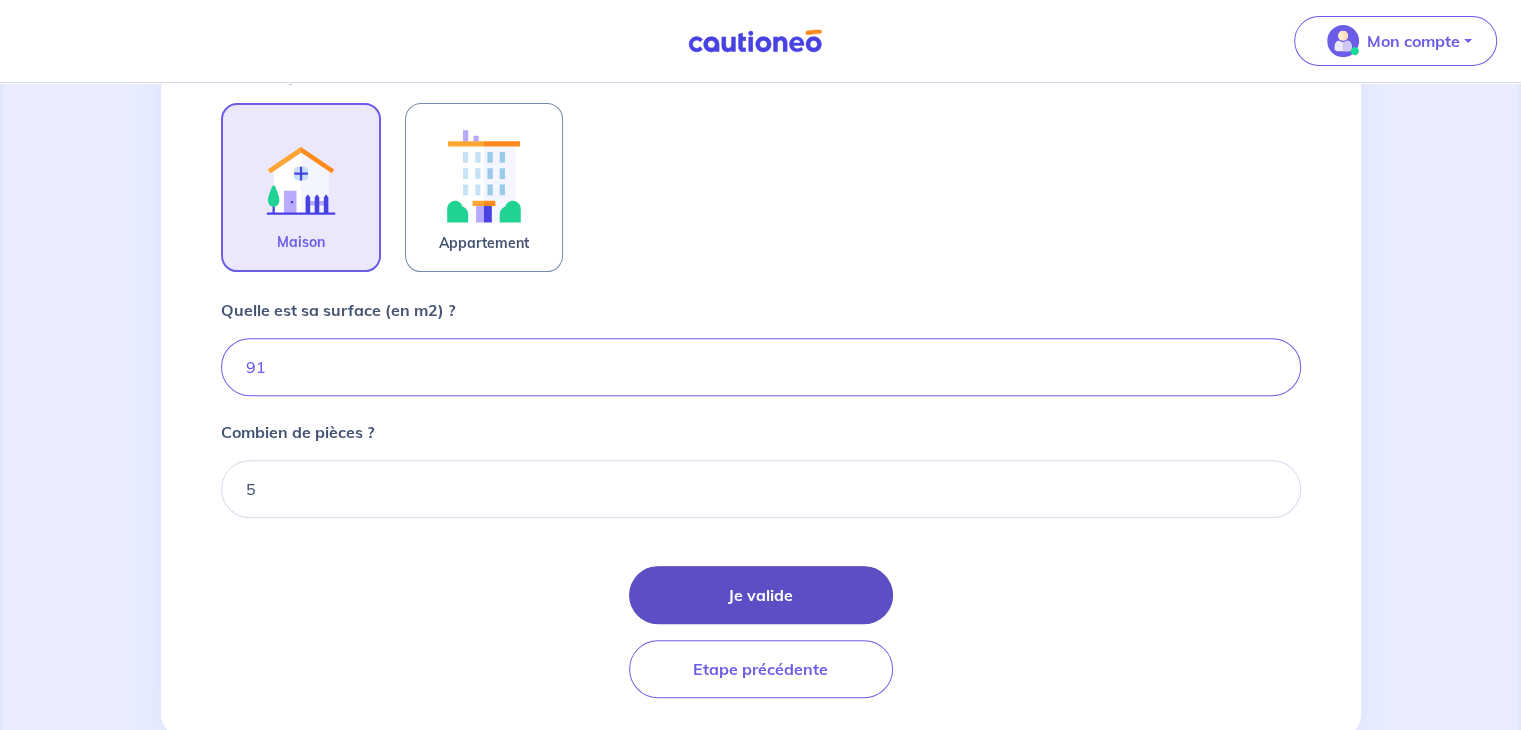 click on "Je valide" at bounding box center [761, 595] 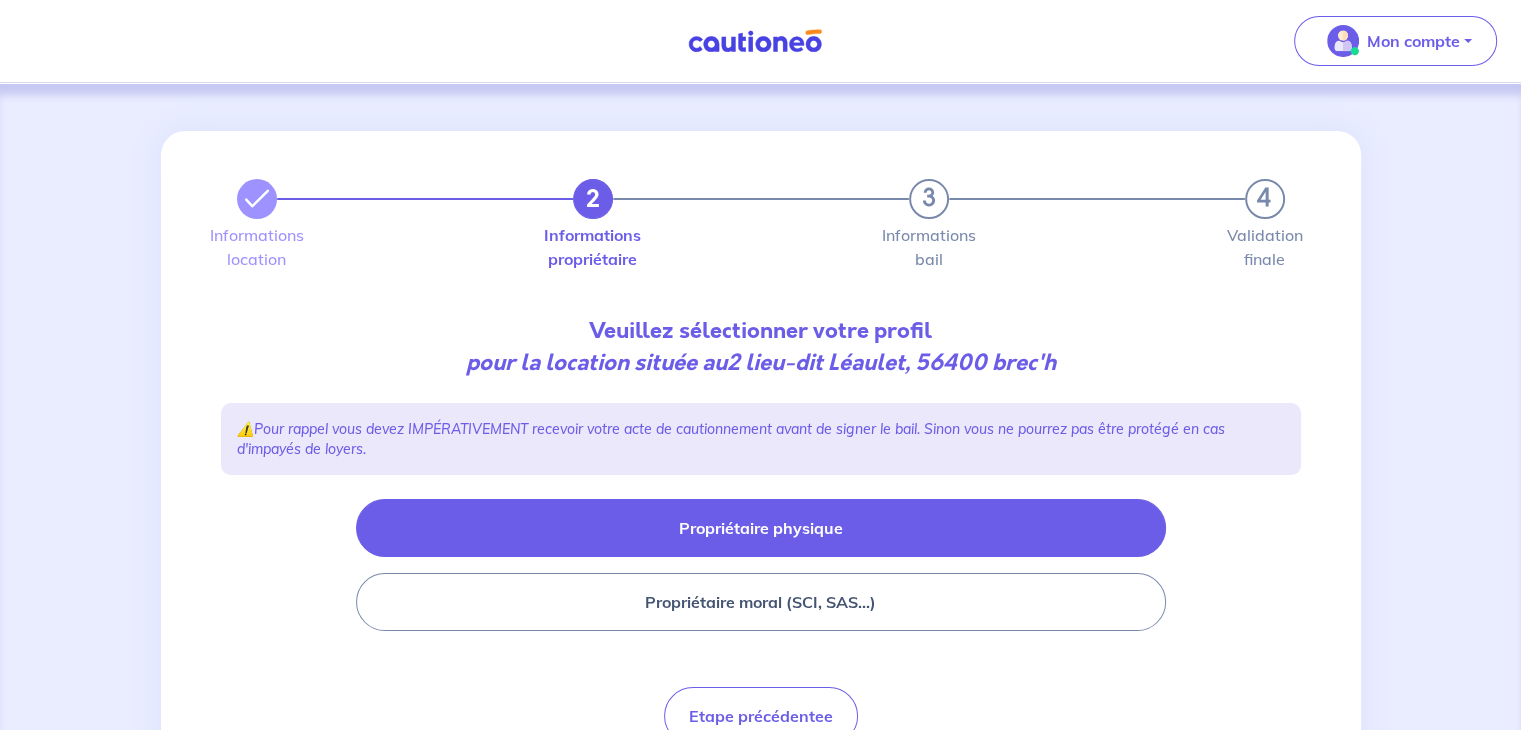 click on "Propriétaire physique" at bounding box center [761, 528] 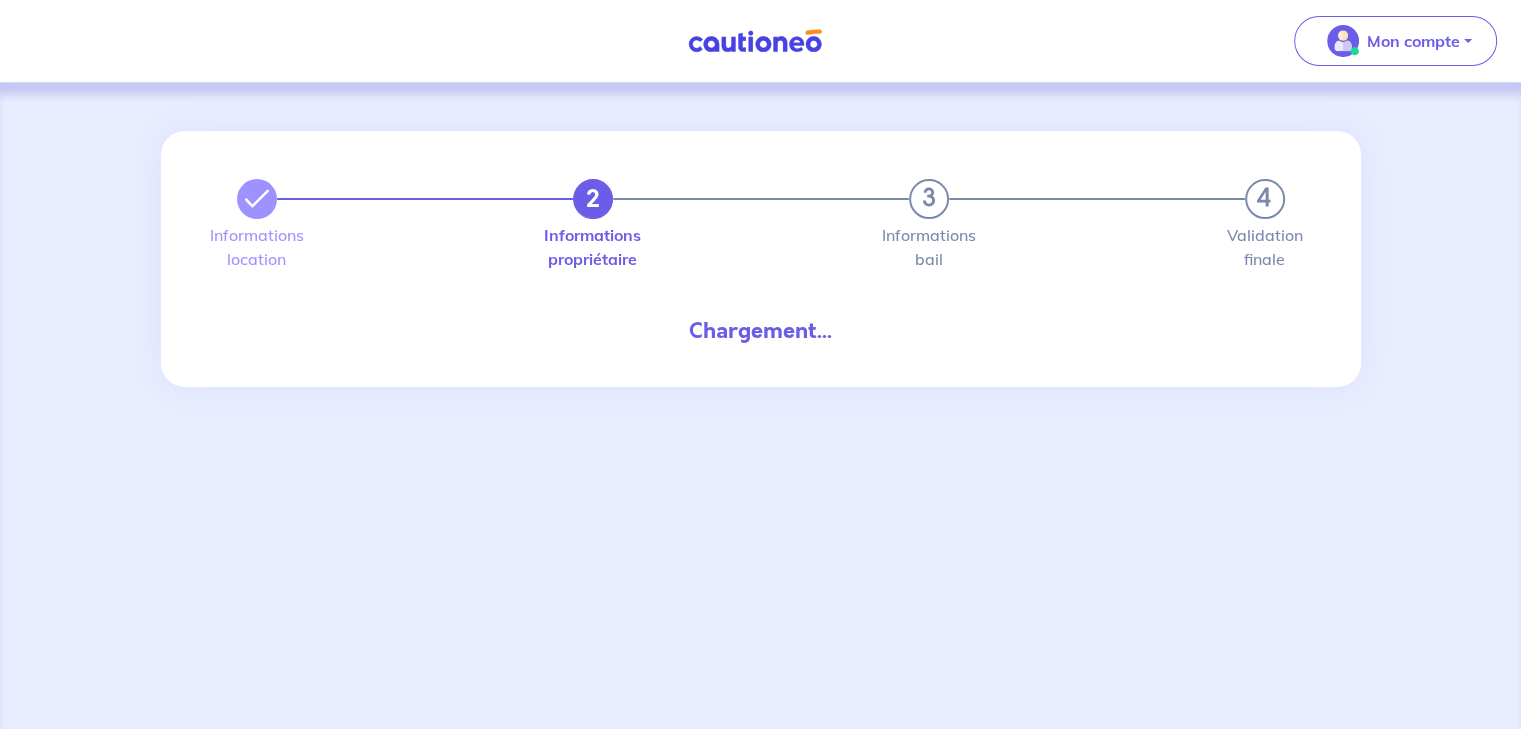 select on "FR" 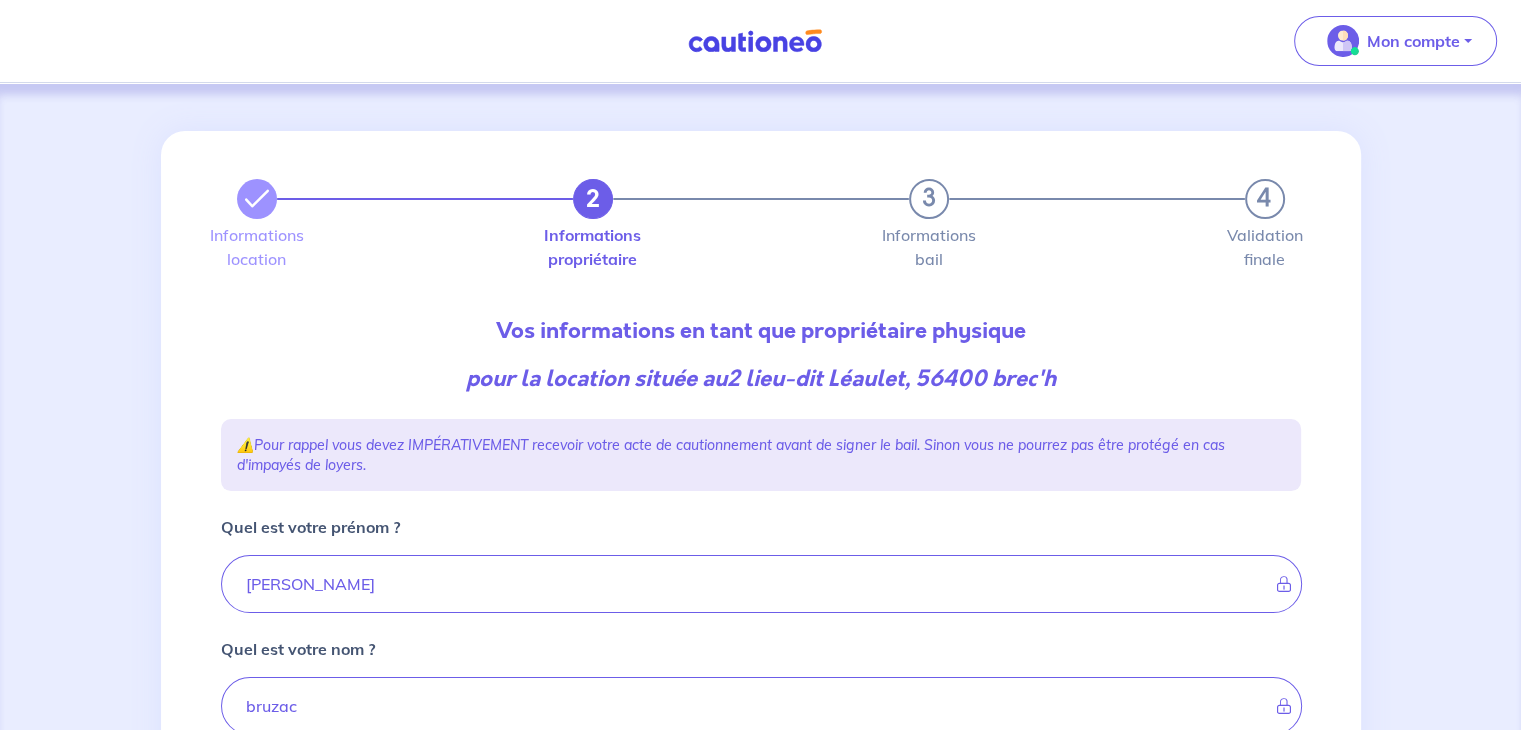 scroll, scrollTop: 40, scrollLeft: 0, axis: vertical 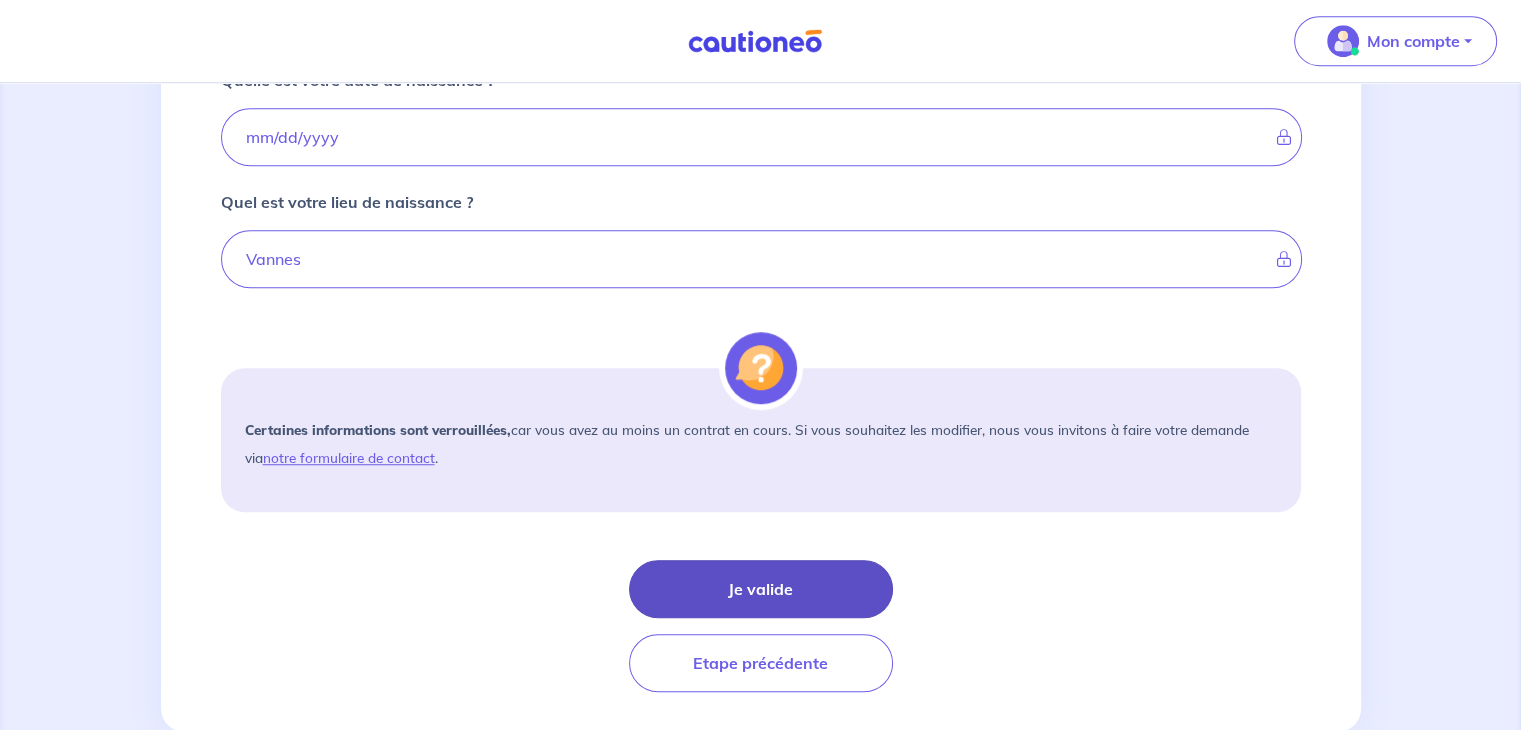 click on "Je valide" at bounding box center [761, 589] 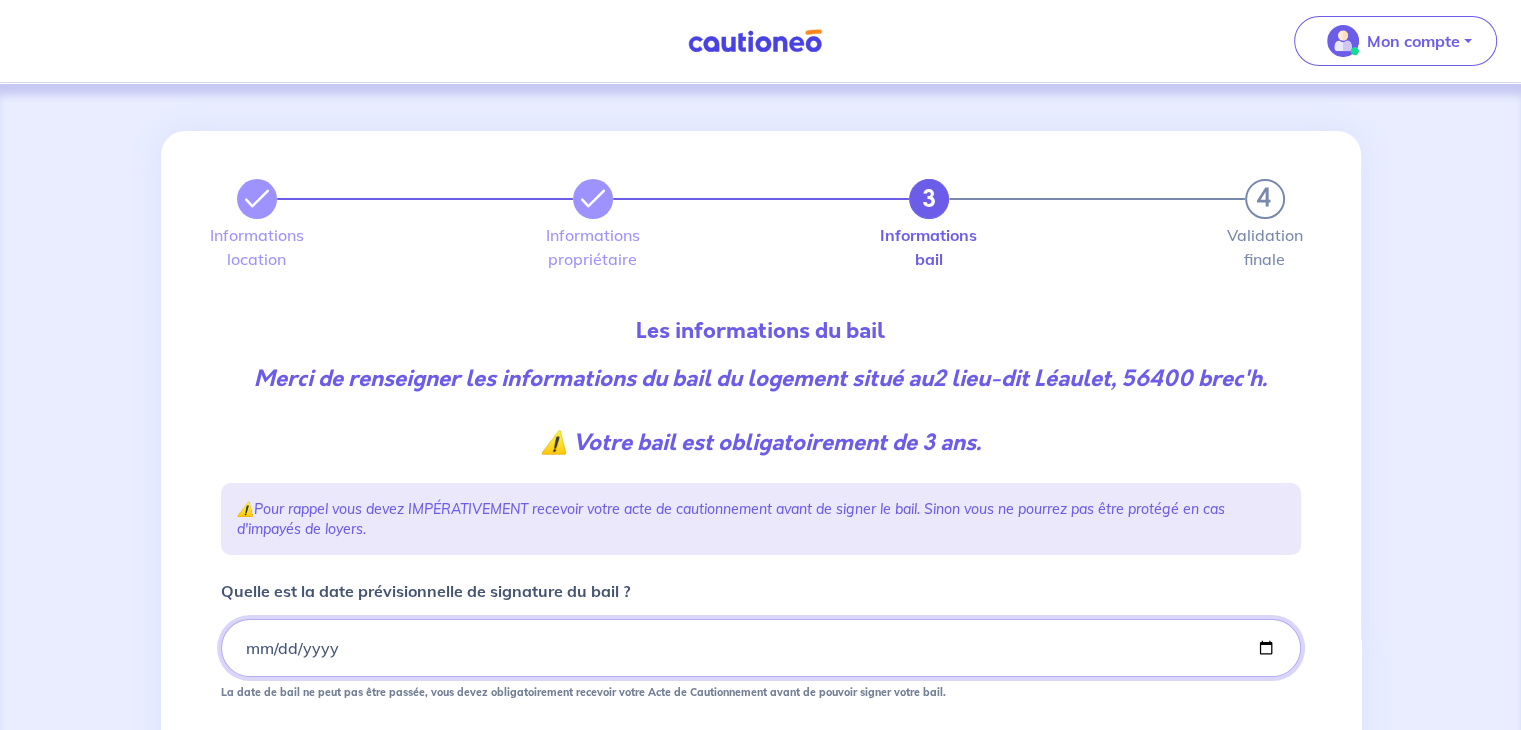 click on "Quelle est la date prévisionnelle de signature du bail ?" at bounding box center [761, 648] 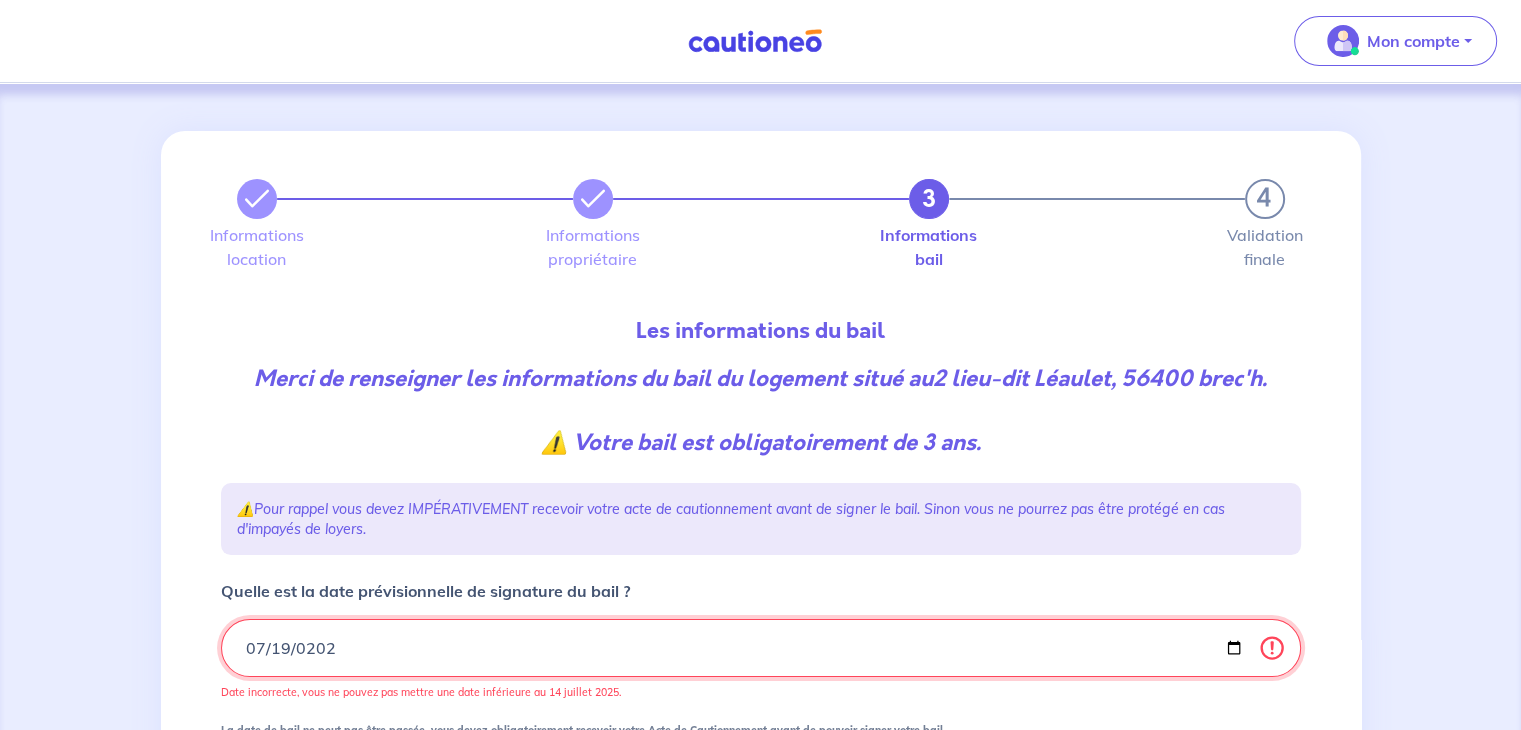 type on "2025-07-19" 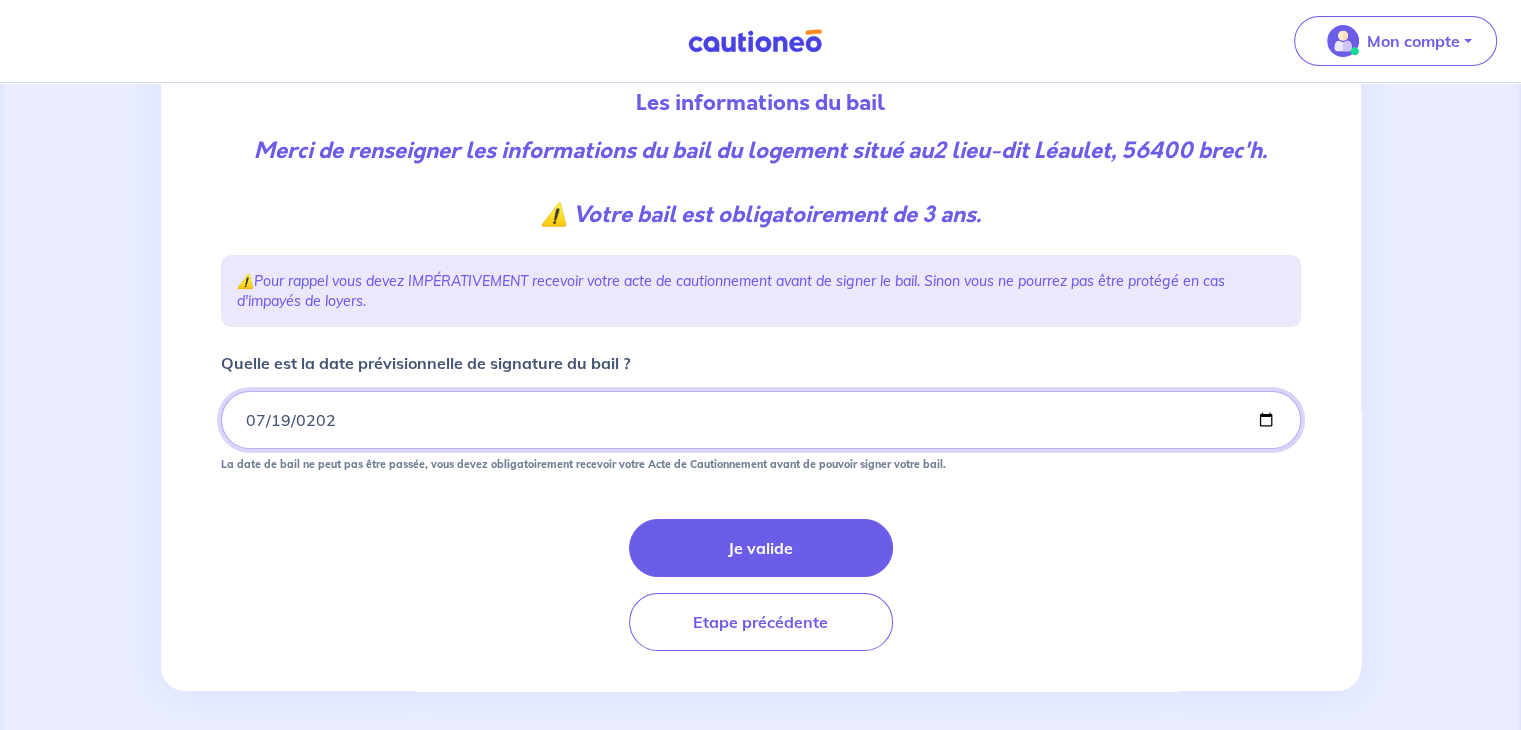 scroll, scrollTop: 236, scrollLeft: 0, axis: vertical 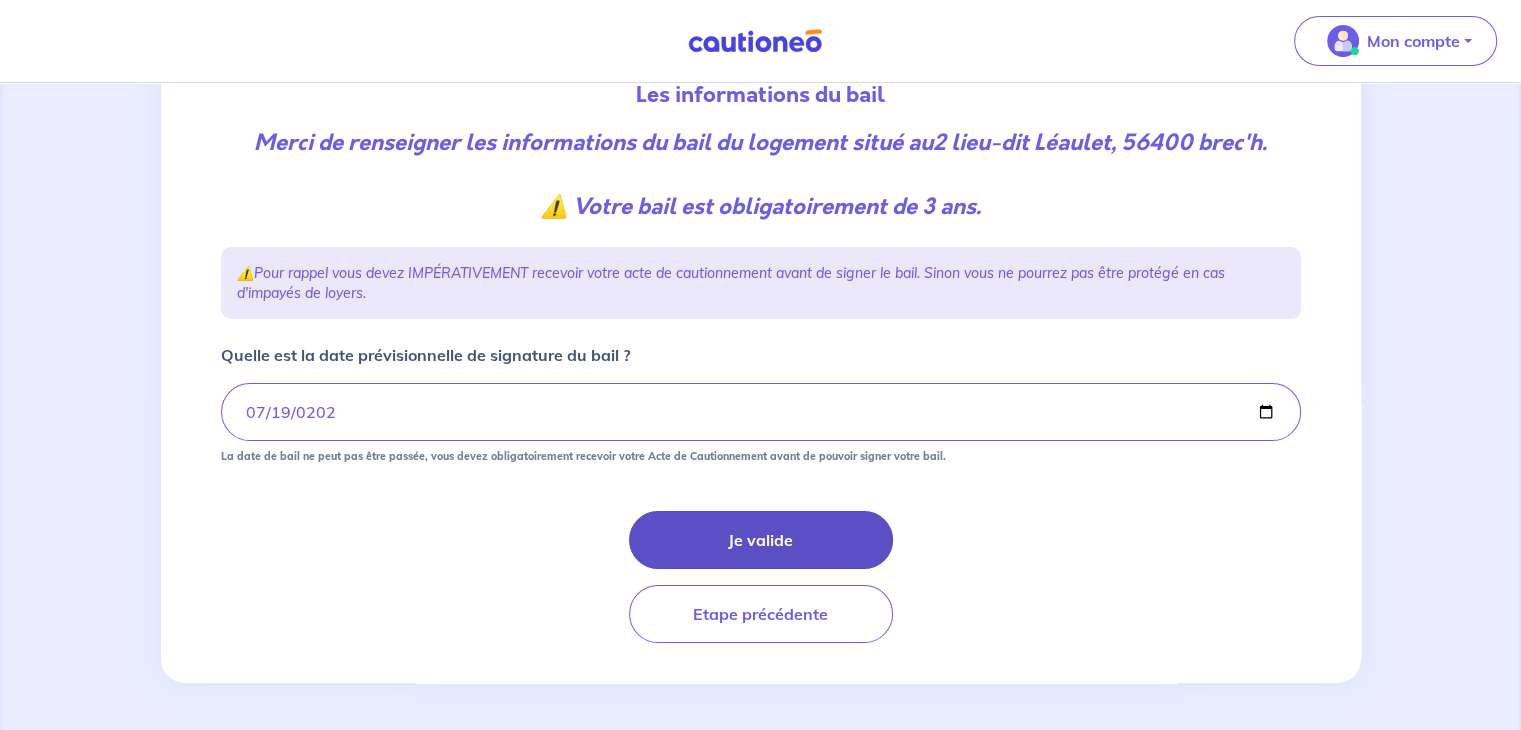 click on "Je valide" at bounding box center [761, 540] 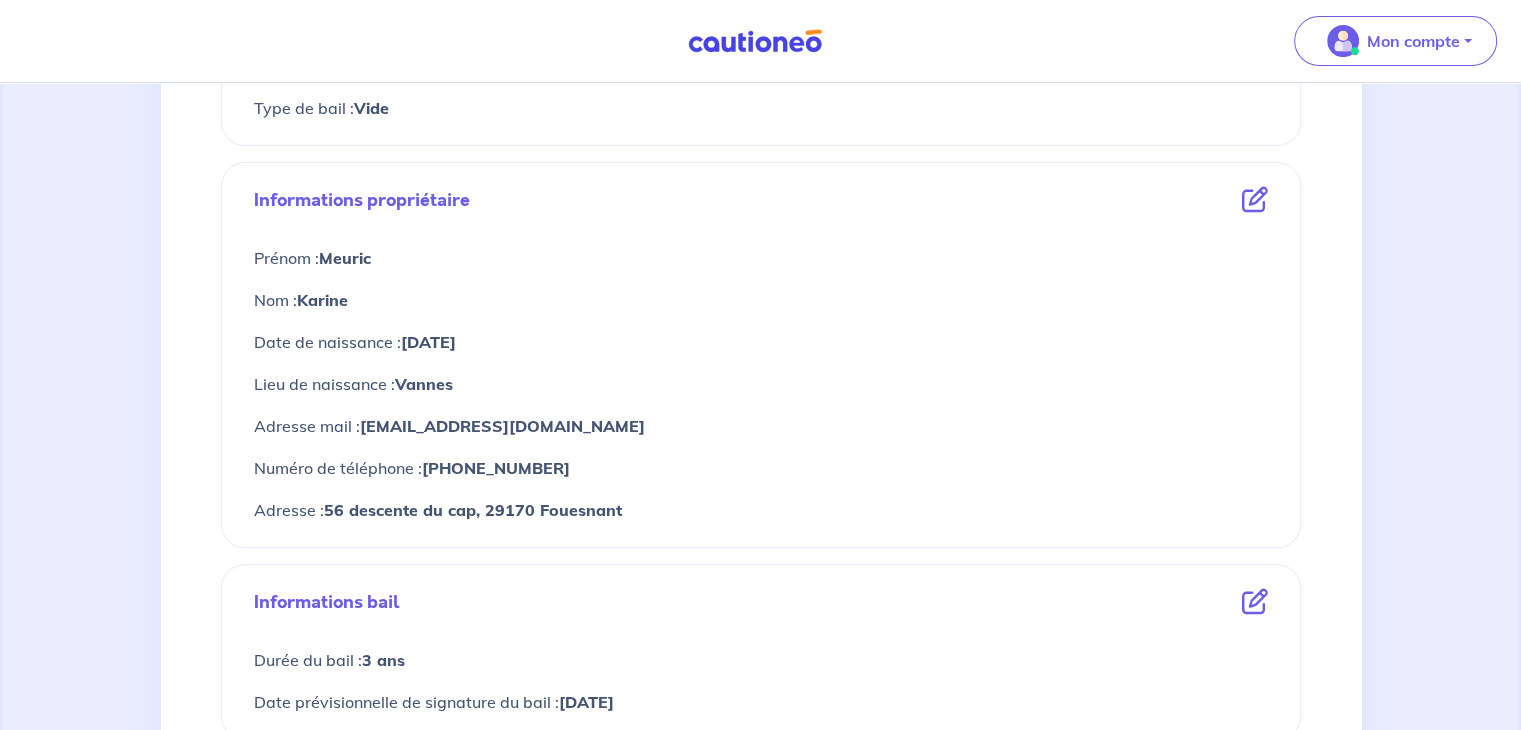 scroll, scrollTop: 640, scrollLeft: 0, axis: vertical 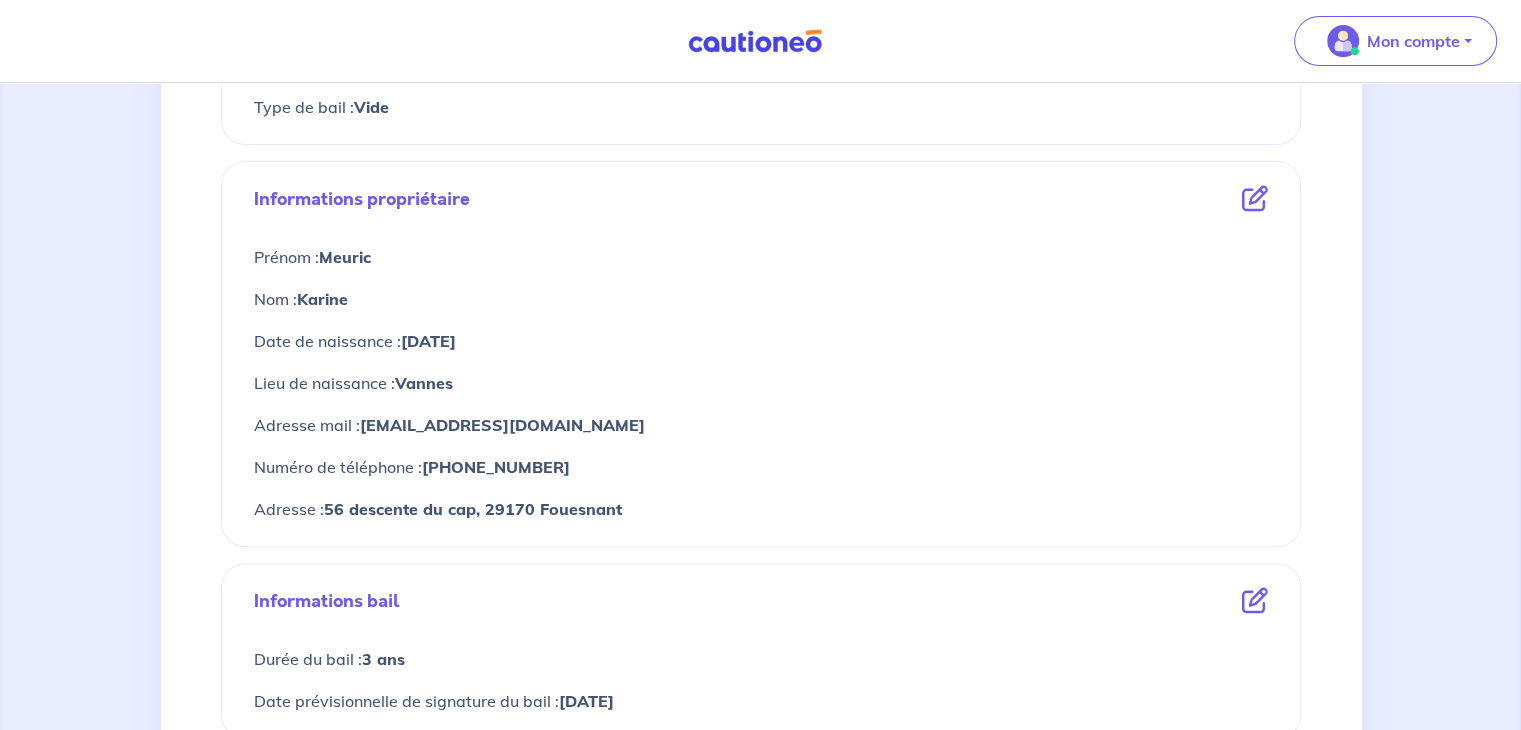 click at bounding box center [1255, 199] 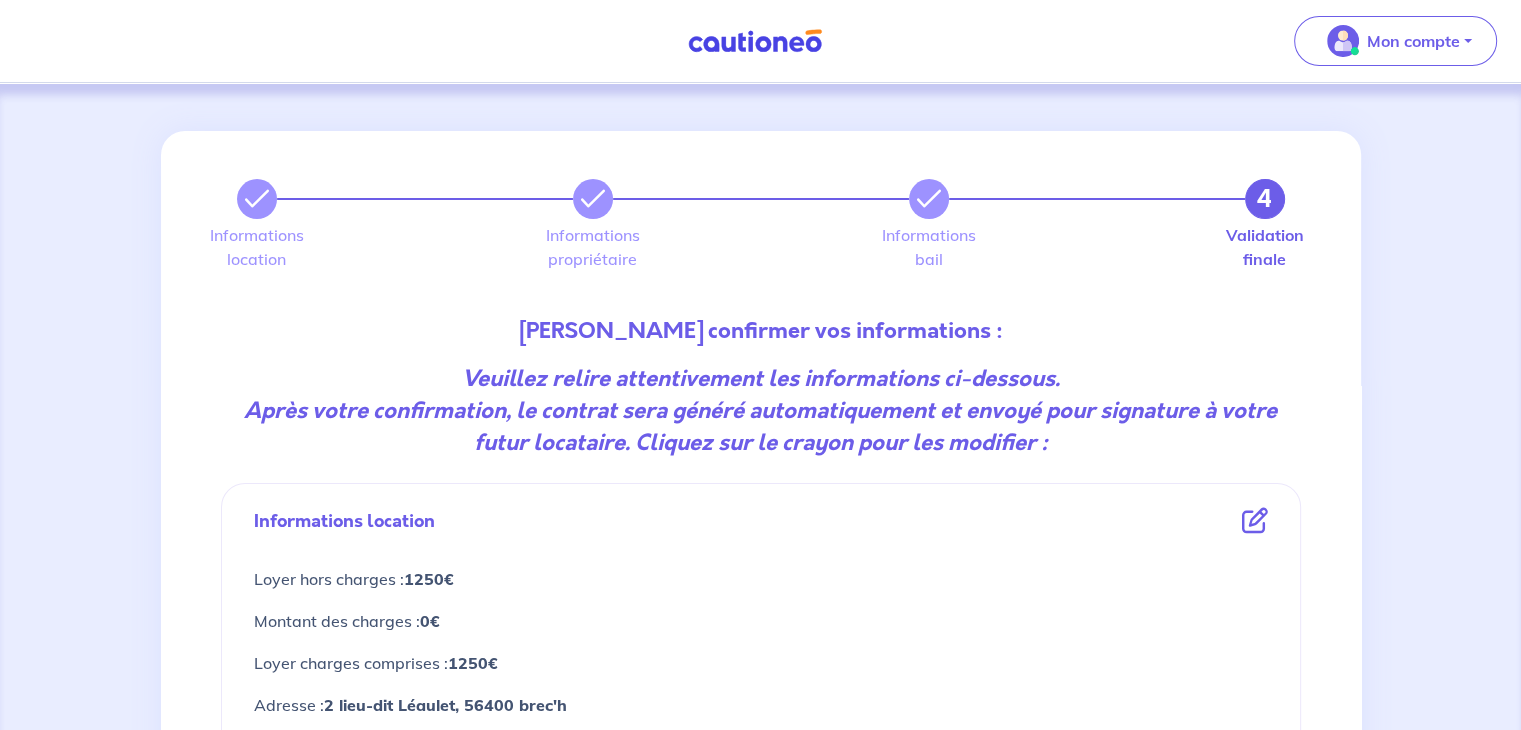 select on "FR" 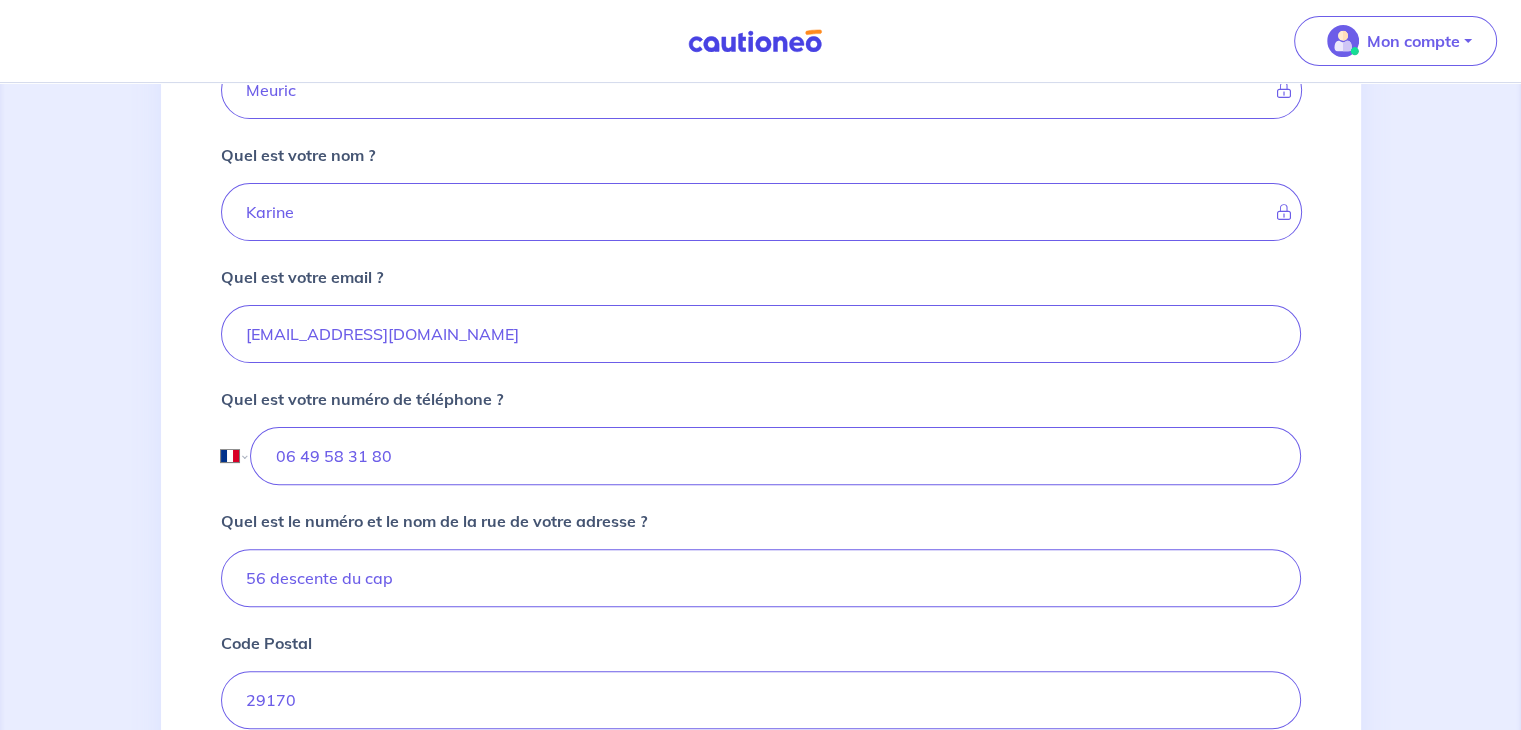 scroll, scrollTop: 480, scrollLeft: 0, axis: vertical 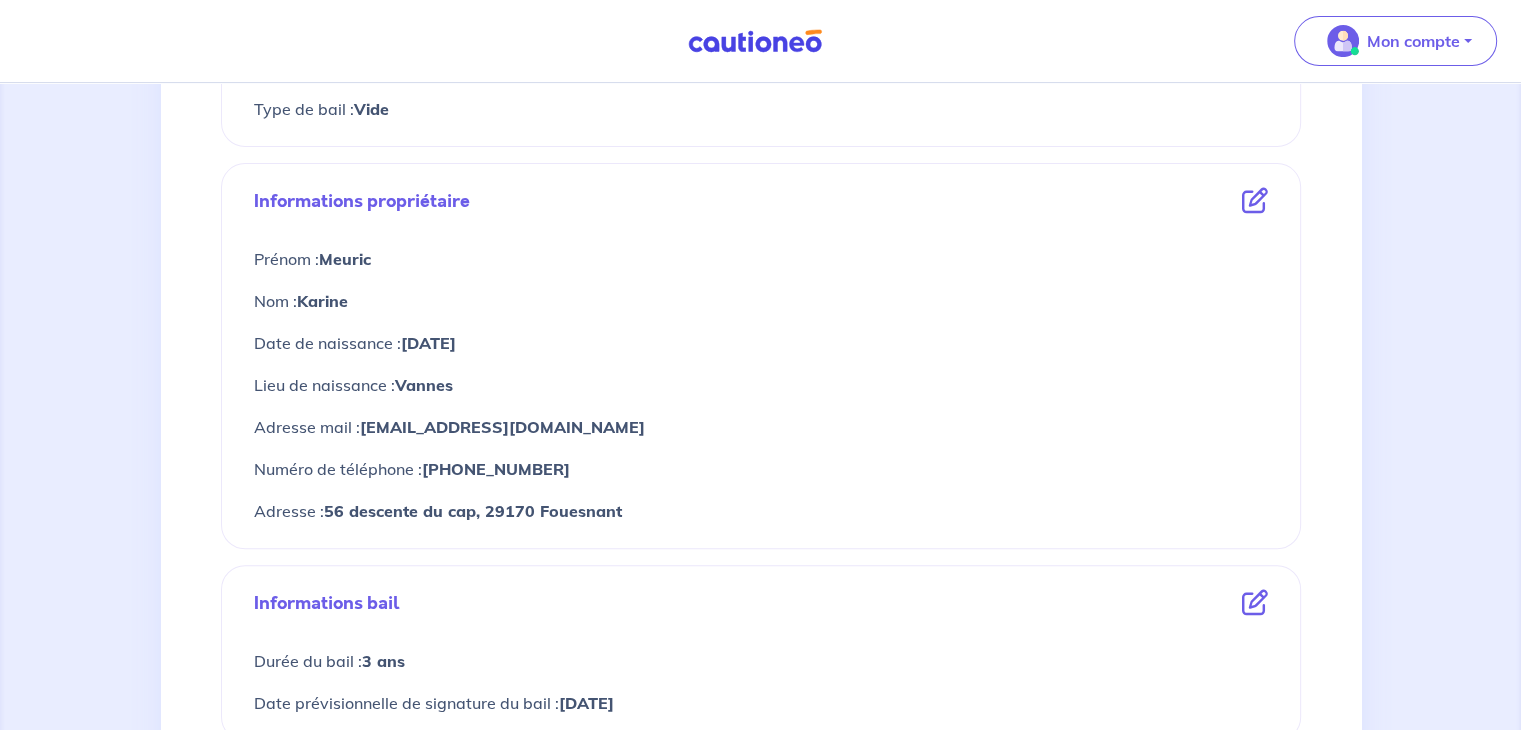 click at bounding box center (1255, 201) 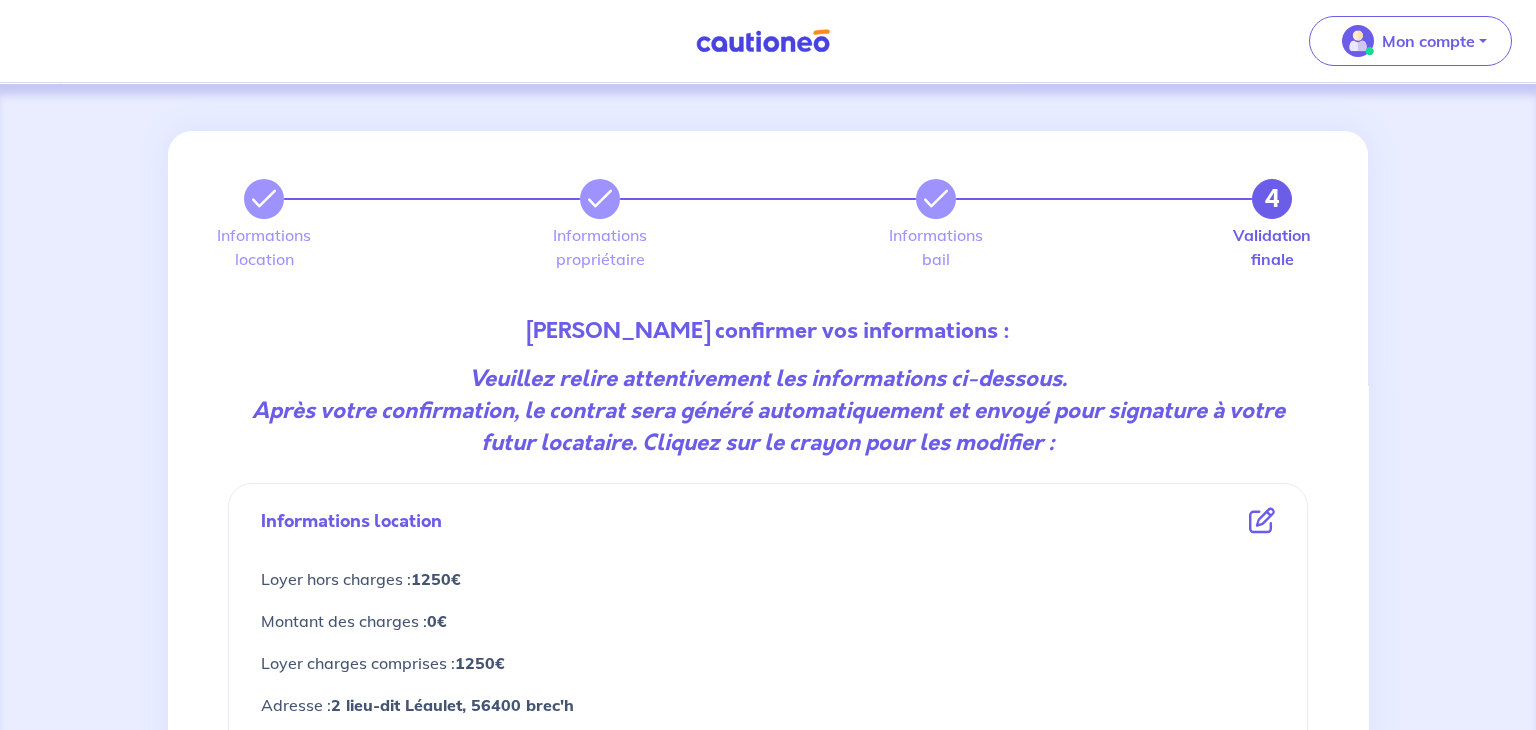 select on "FR" 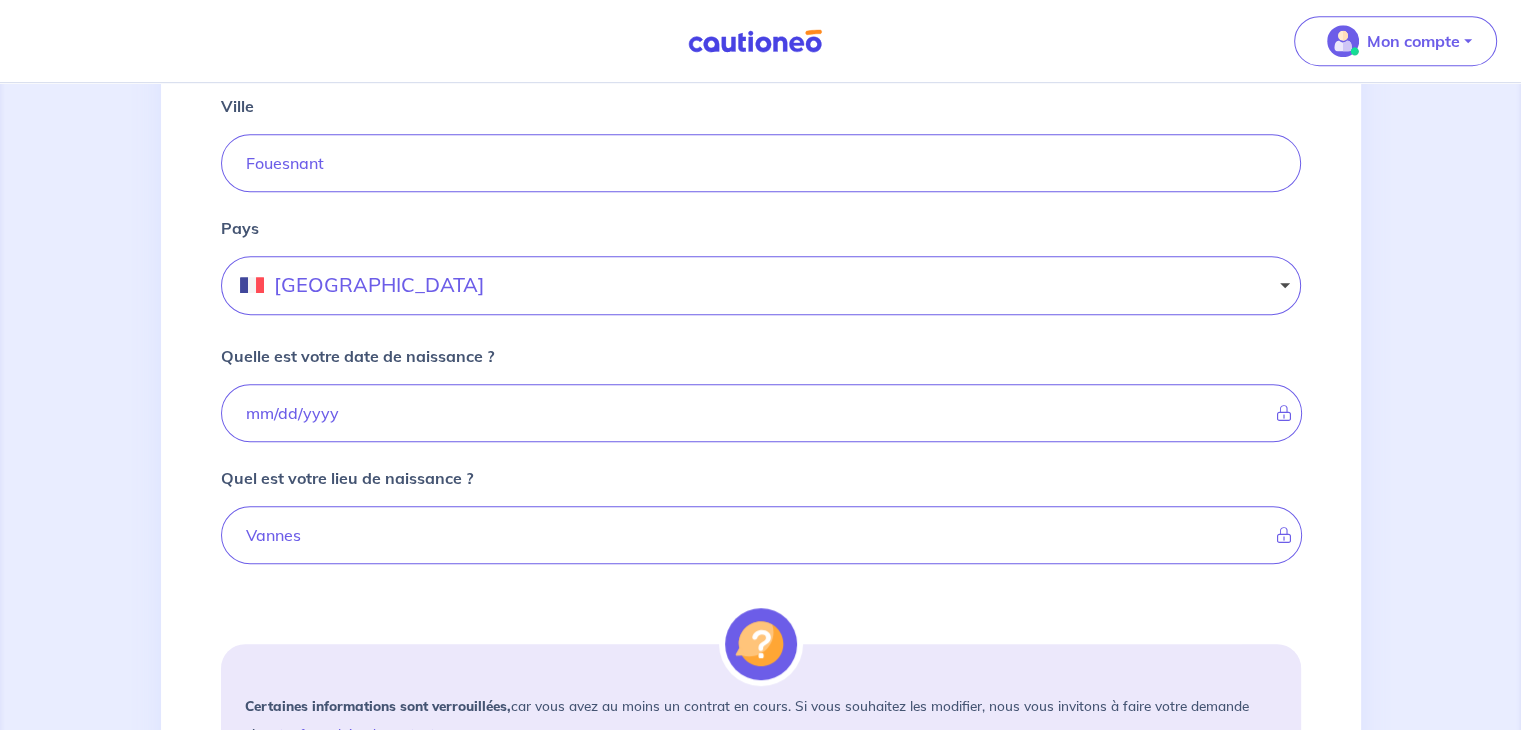scroll, scrollTop: 1160, scrollLeft: 0, axis: vertical 